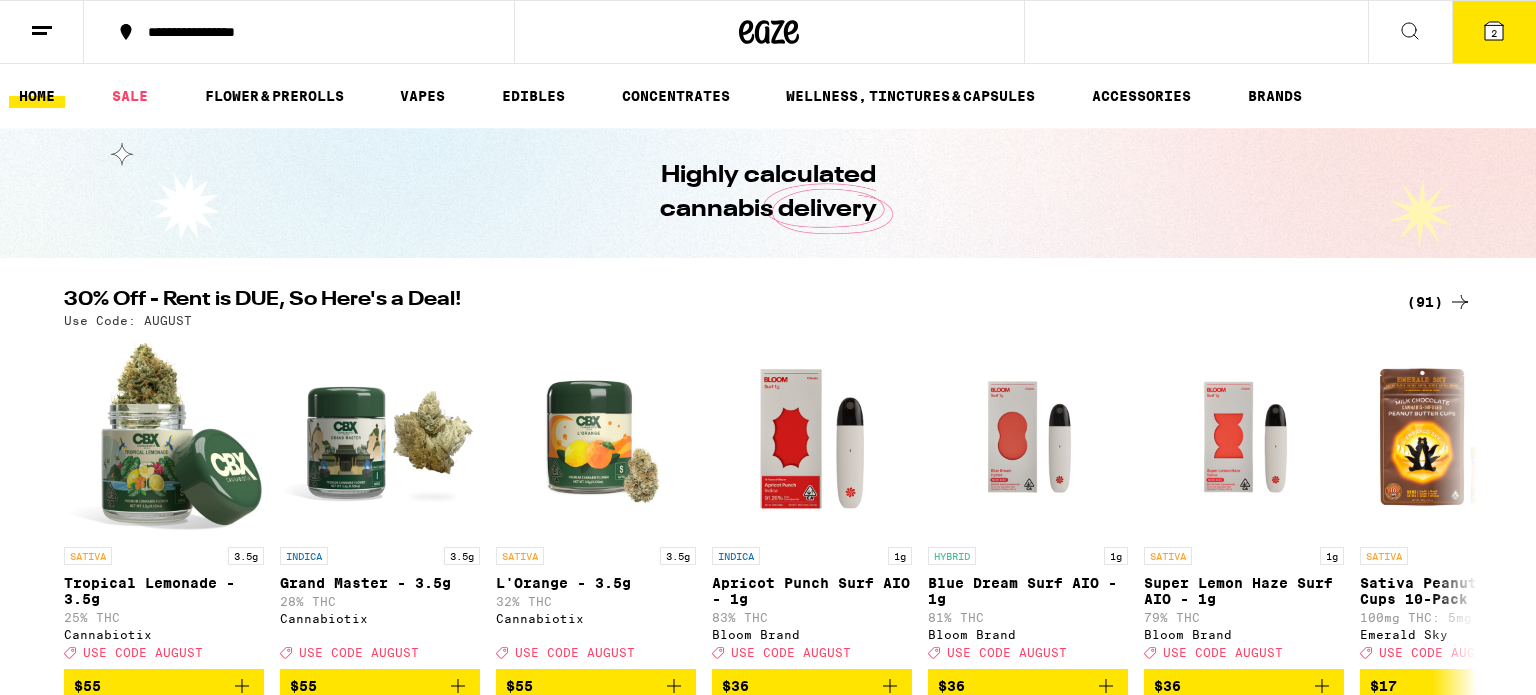 scroll, scrollTop: 0, scrollLeft: 0, axis: both 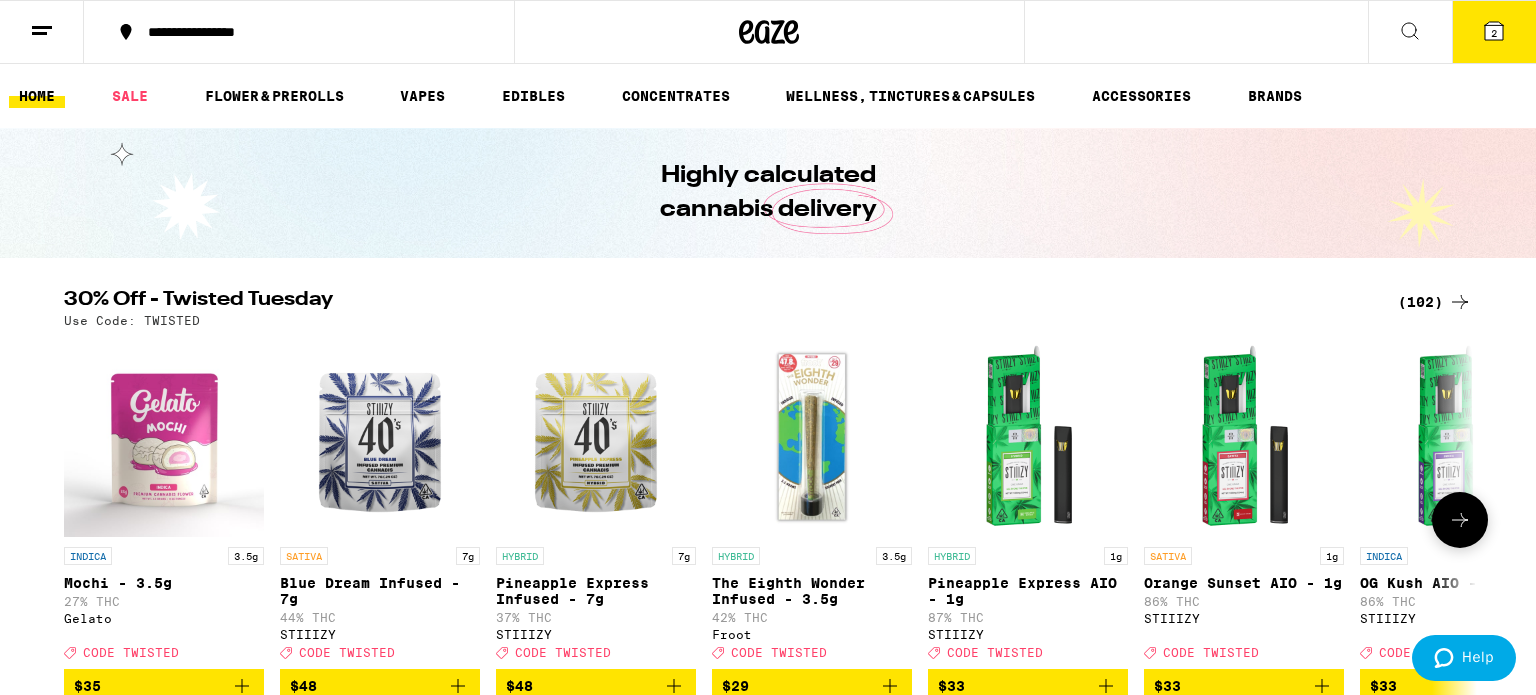 click 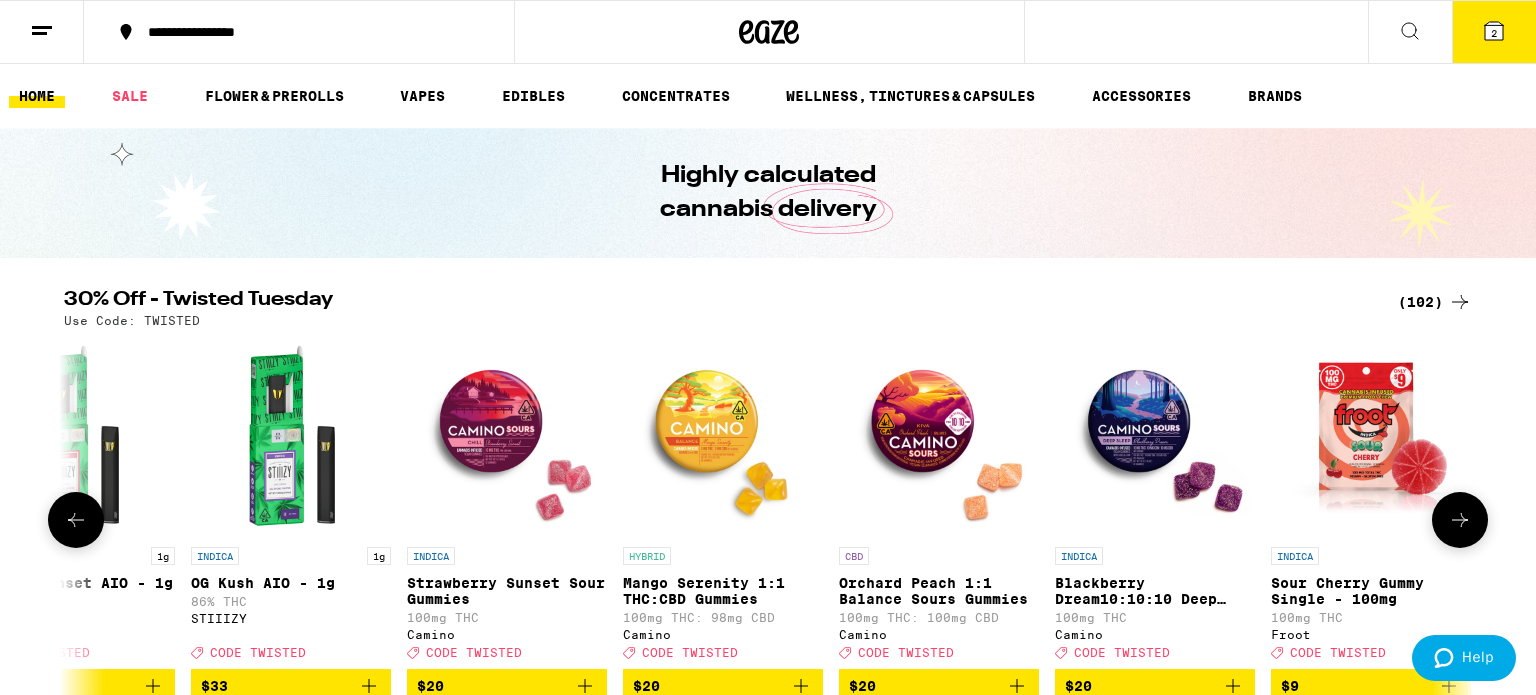 scroll, scrollTop: 0, scrollLeft: 1190, axis: horizontal 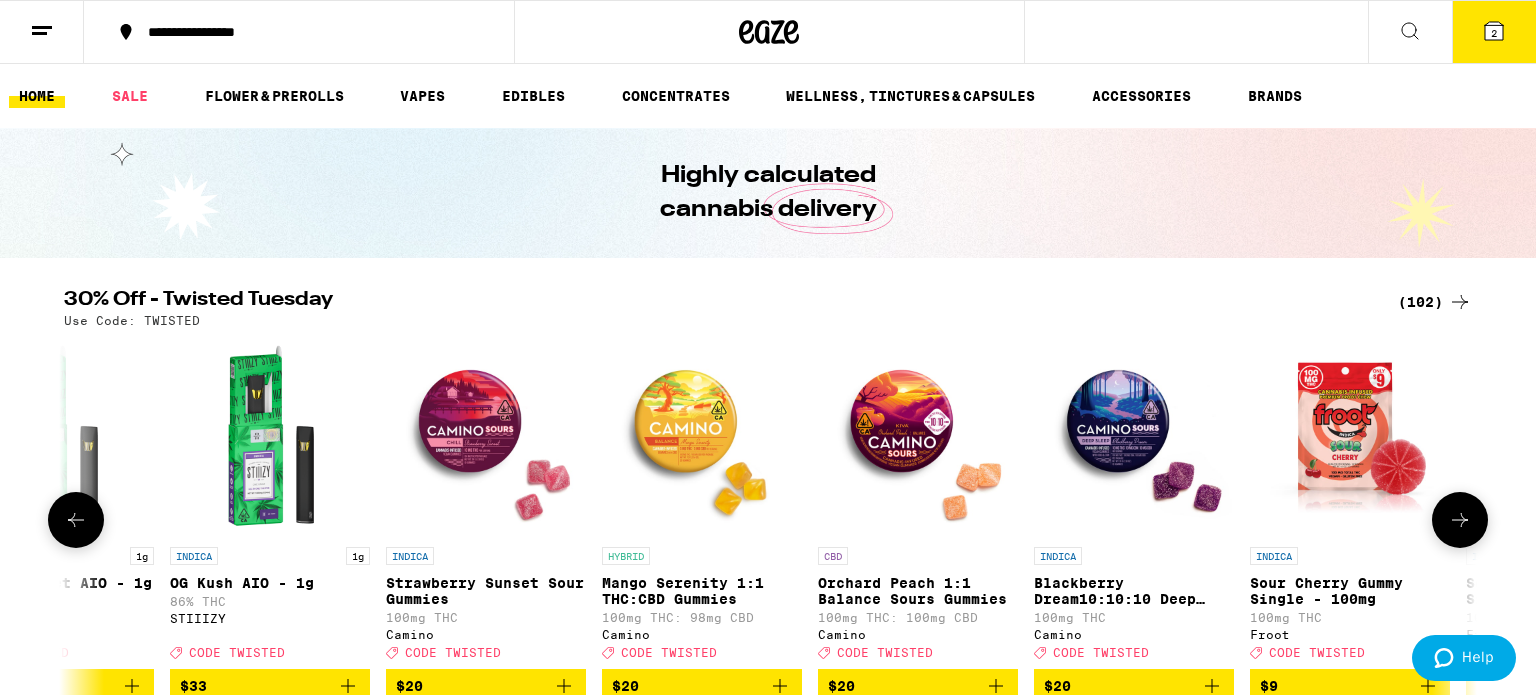 click 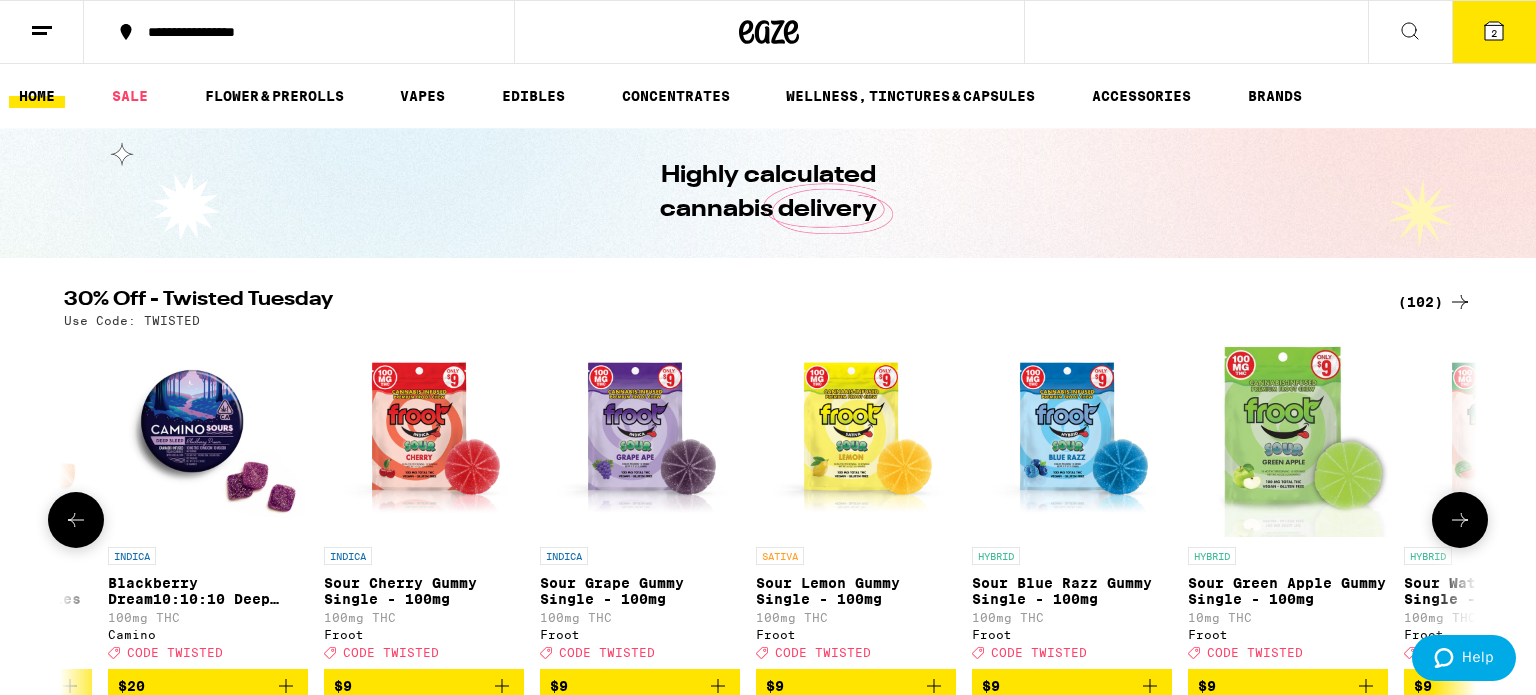 scroll, scrollTop: 0, scrollLeft: 2380, axis: horizontal 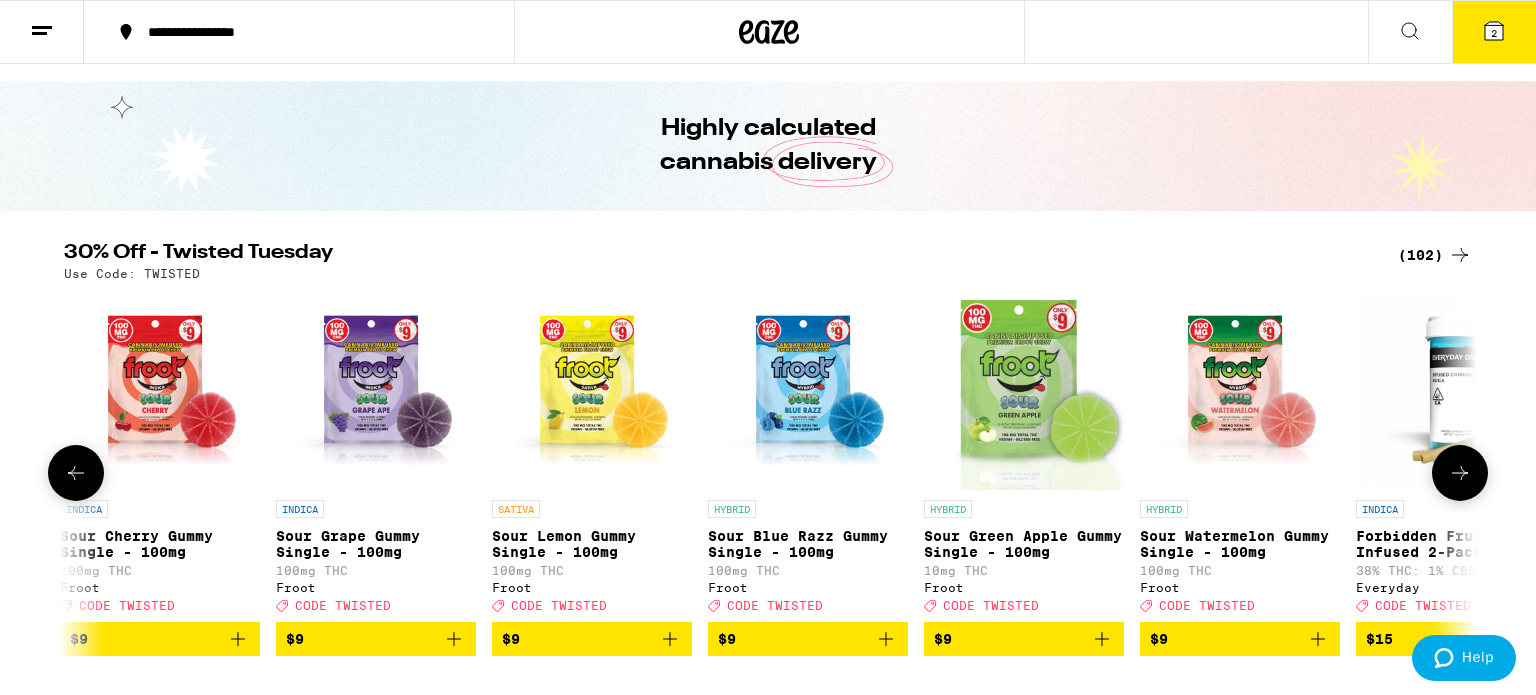 click 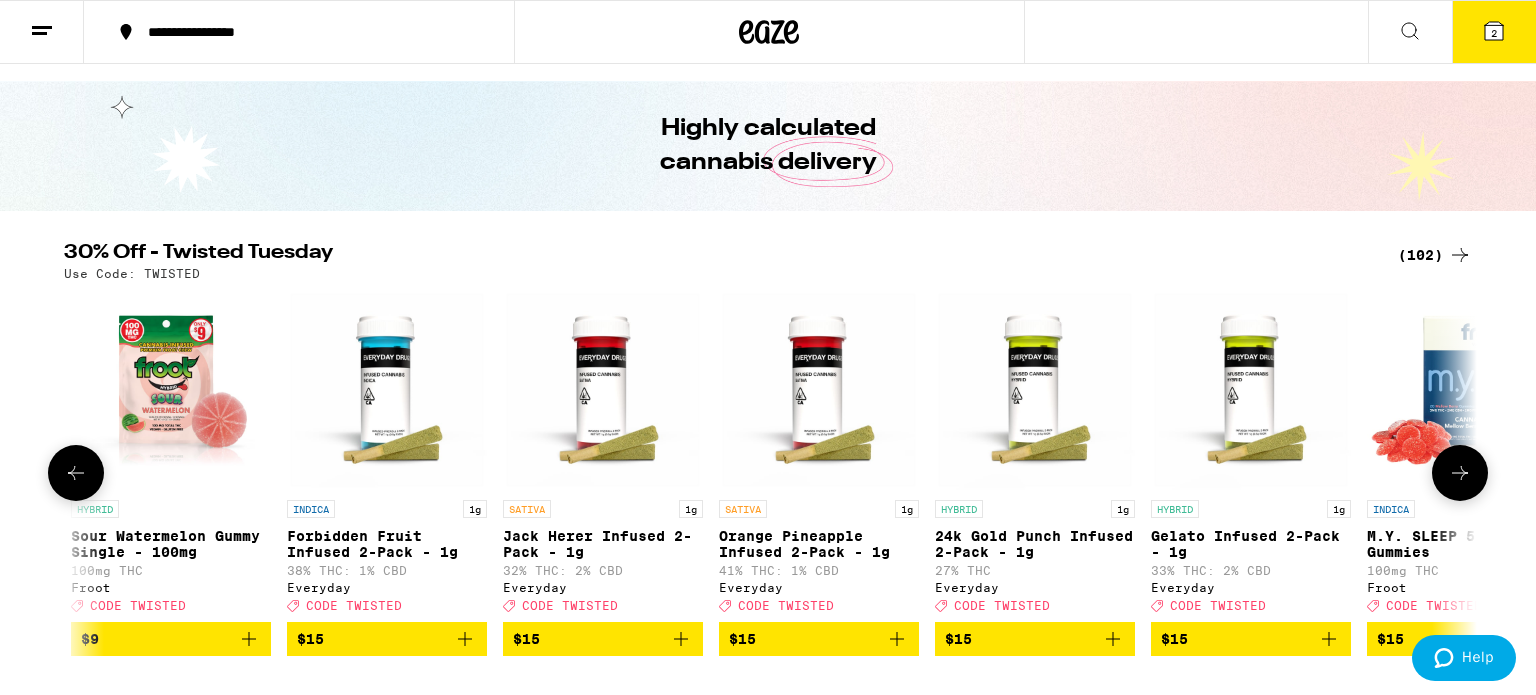 scroll, scrollTop: 0, scrollLeft: 3571, axis: horizontal 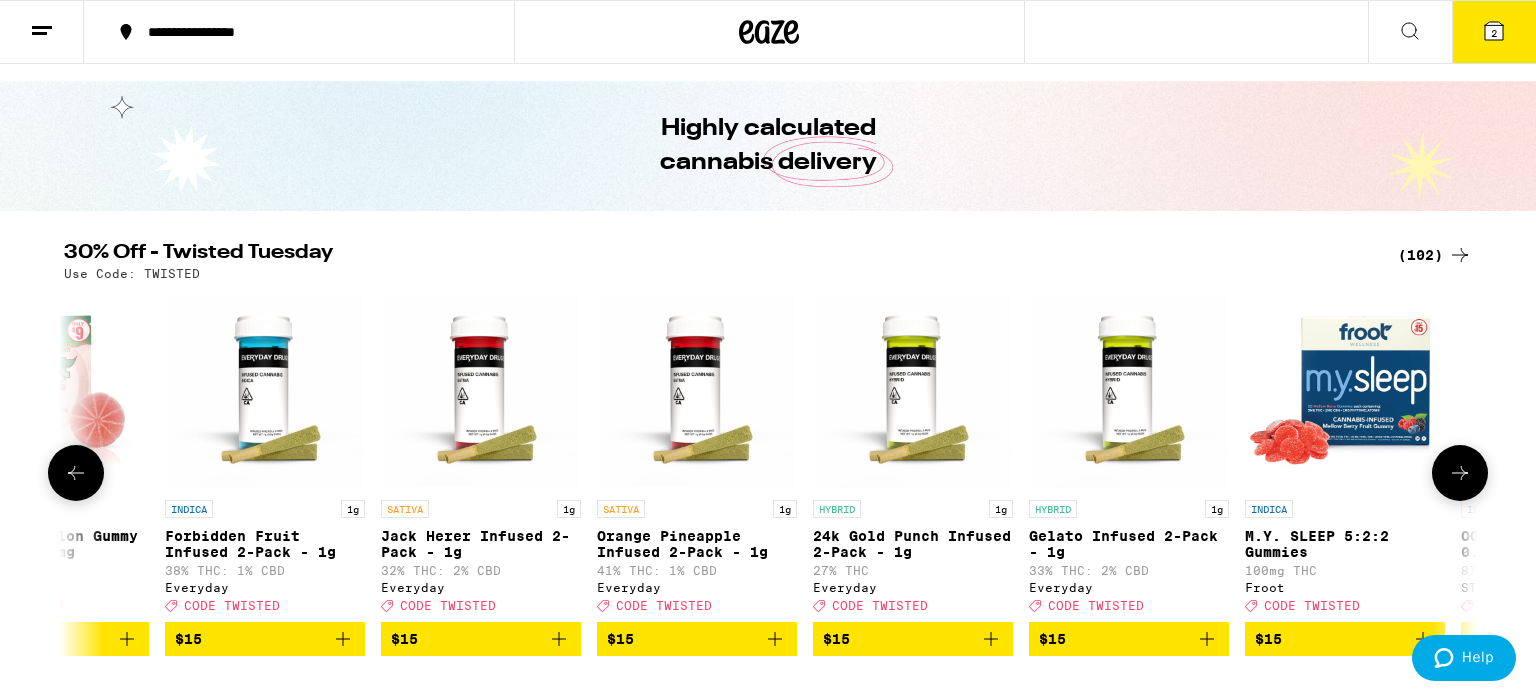 click 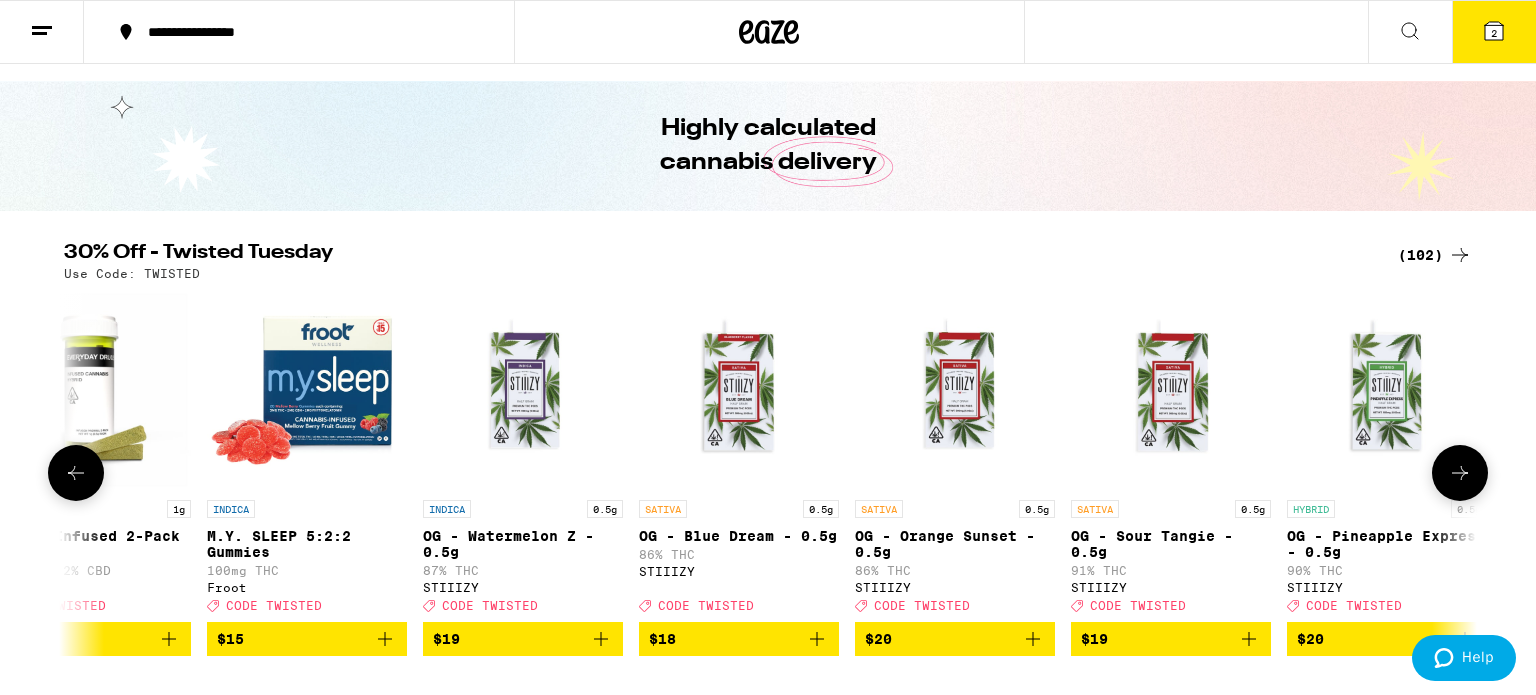 scroll, scrollTop: 0, scrollLeft: 4761, axis: horizontal 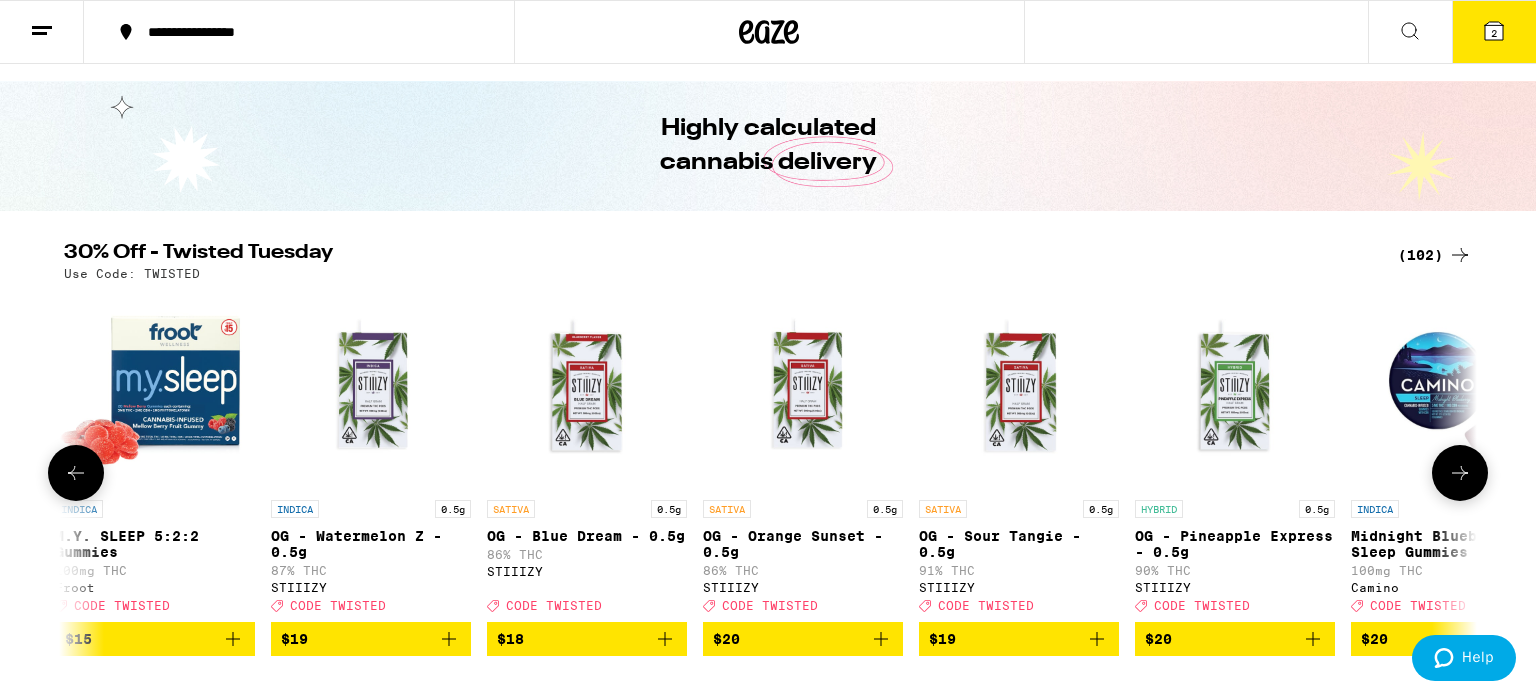 click 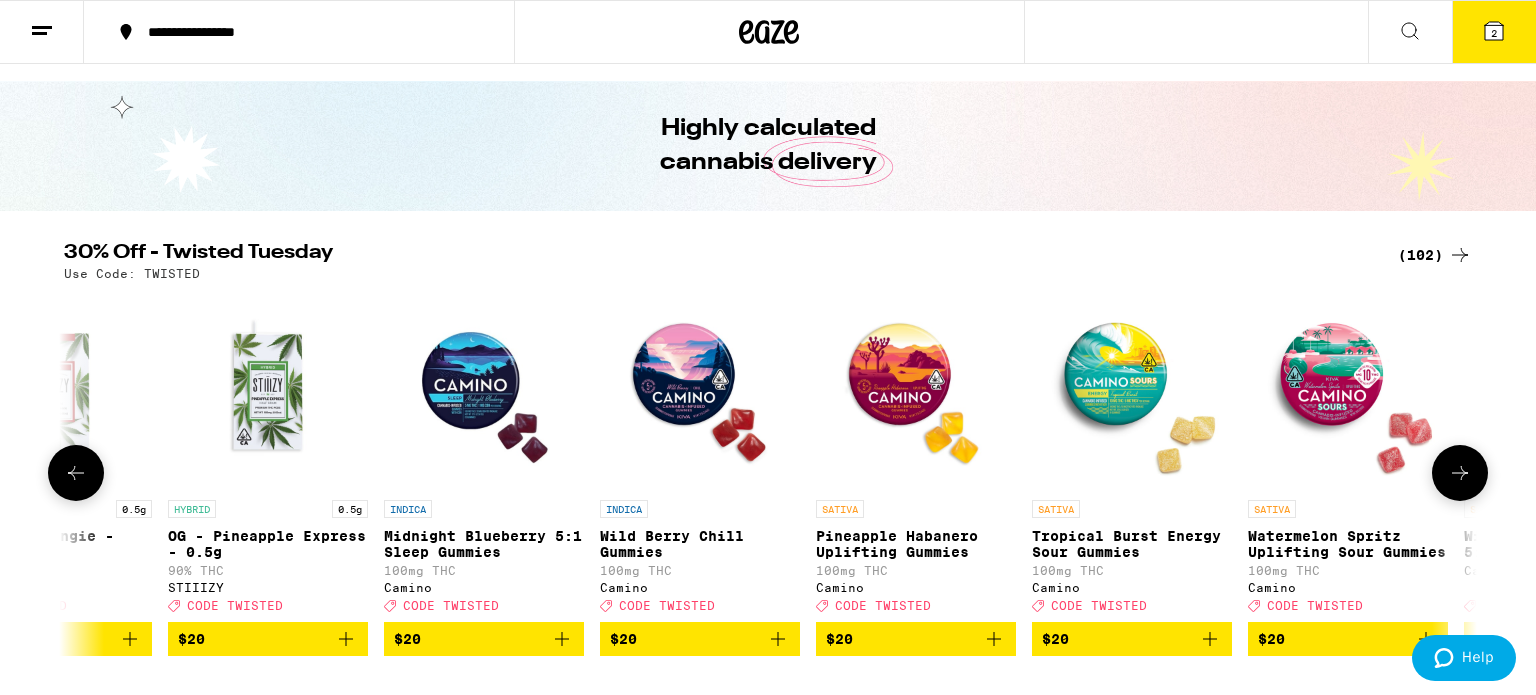 scroll, scrollTop: 0, scrollLeft: 5952, axis: horizontal 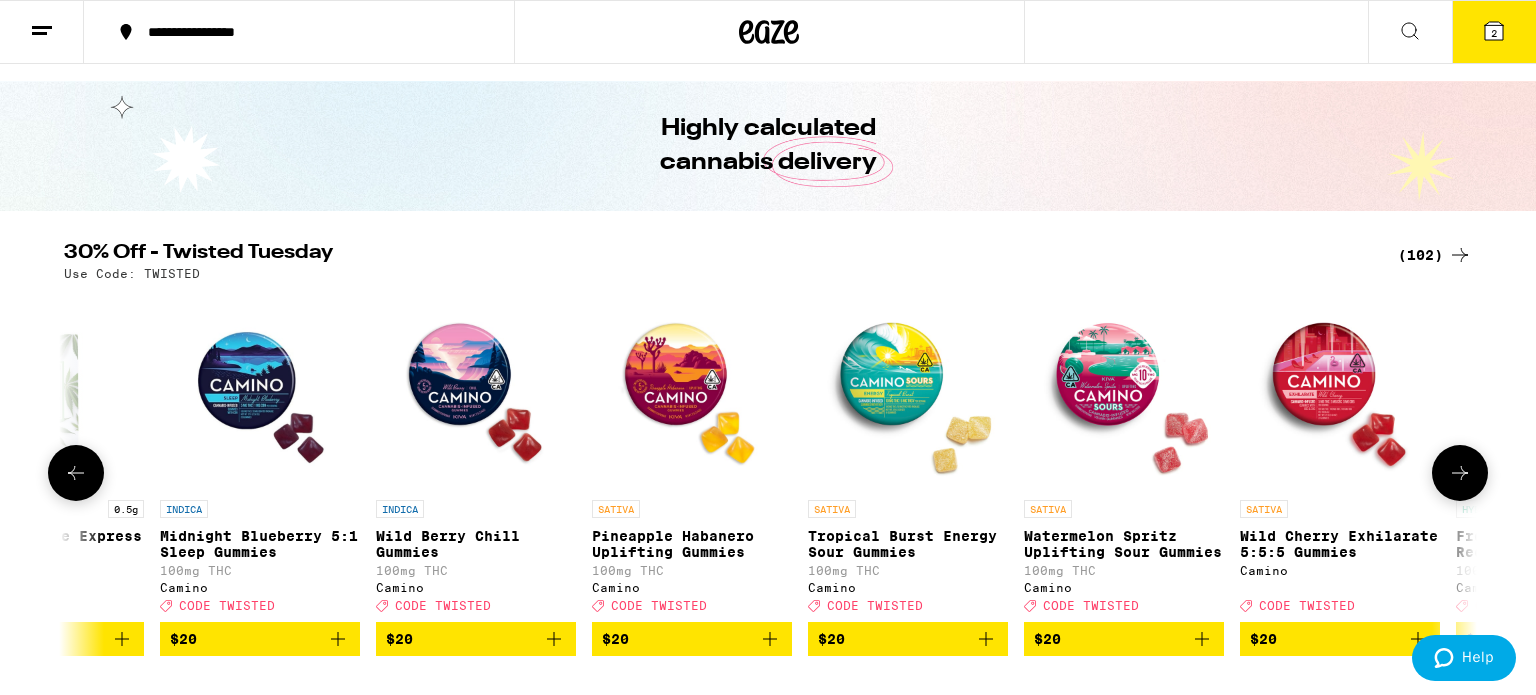 click 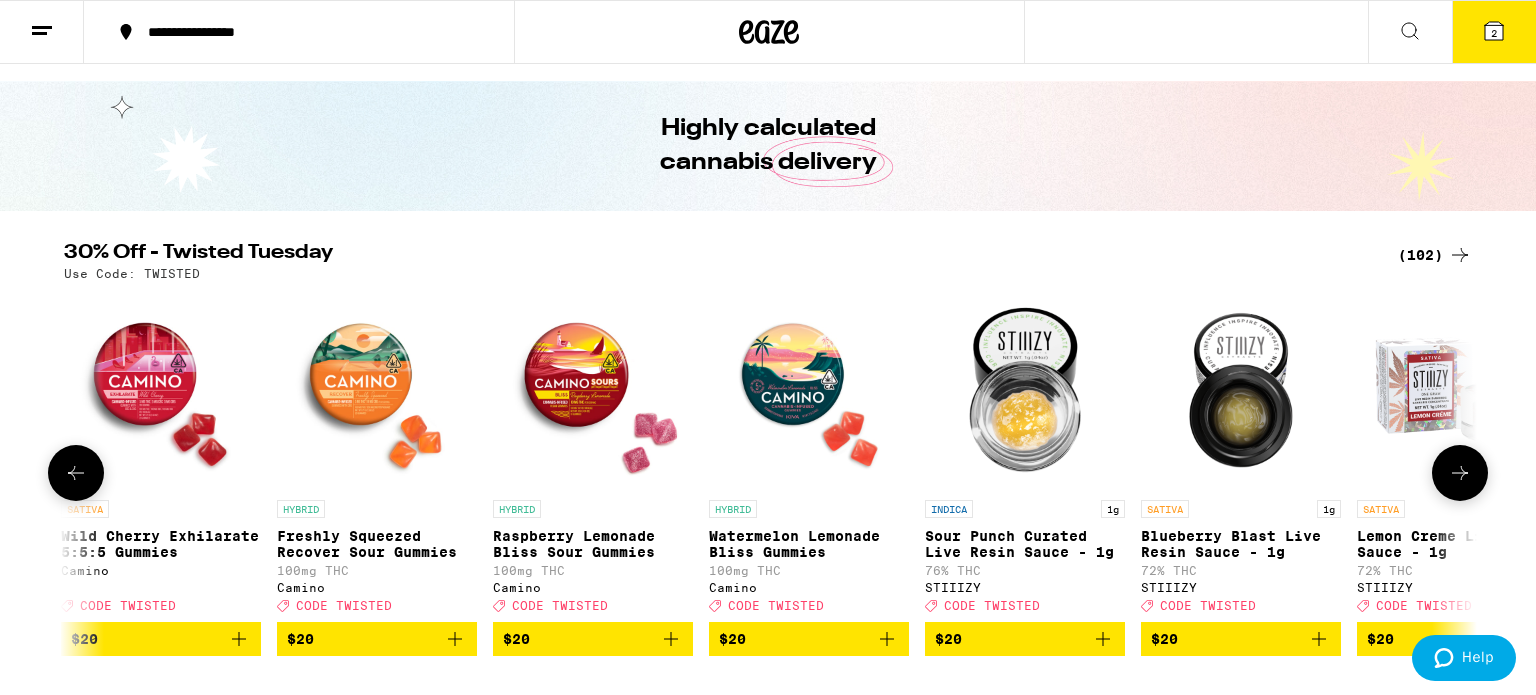 scroll, scrollTop: 0, scrollLeft: 7142, axis: horizontal 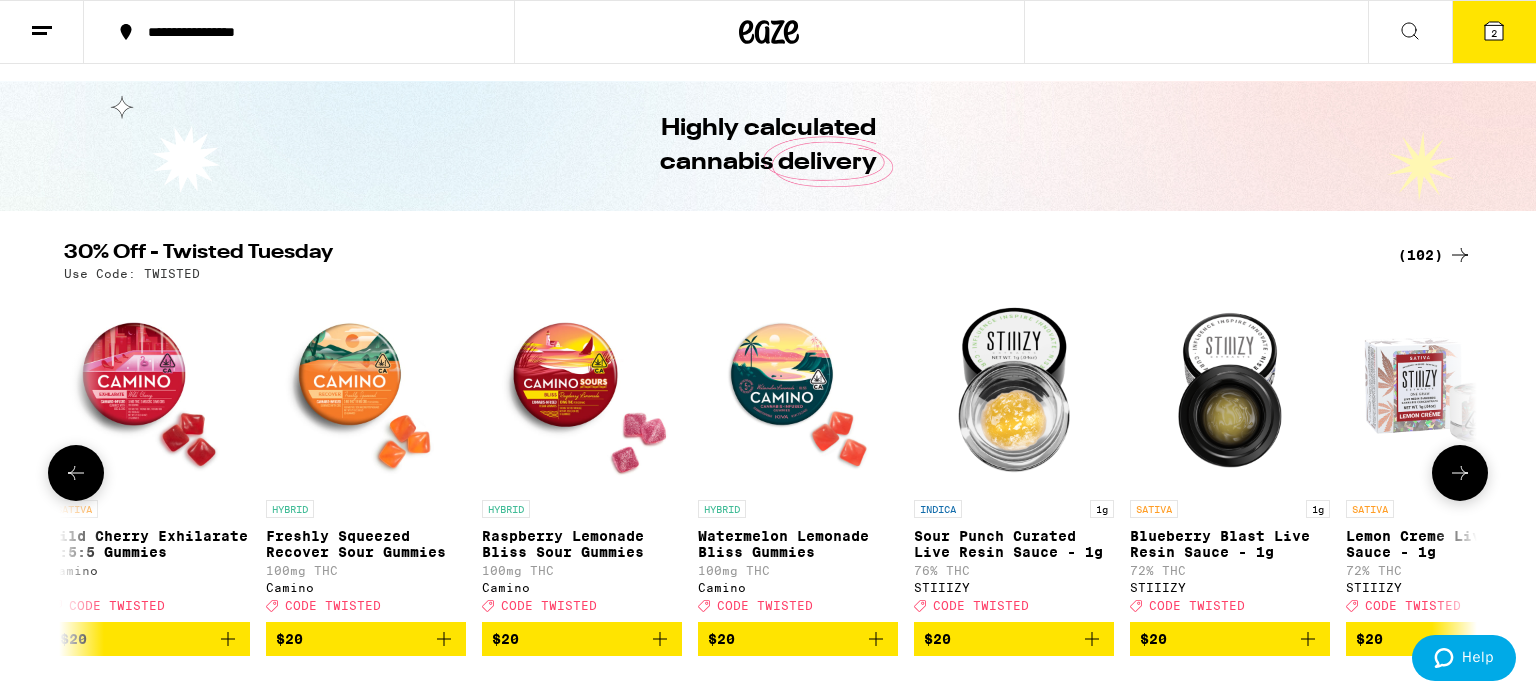 click 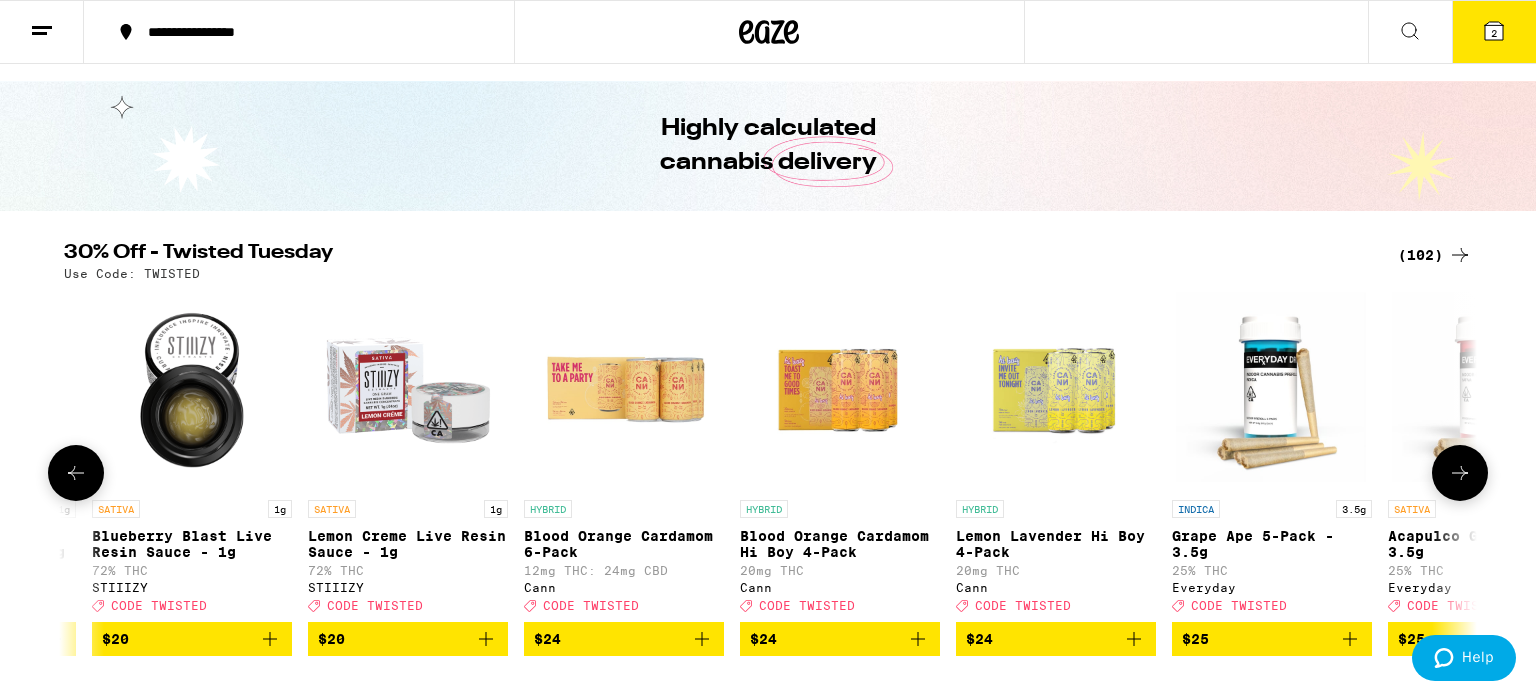scroll, scrollTop: 0, scrollLeft: 8332, axis: horizontal 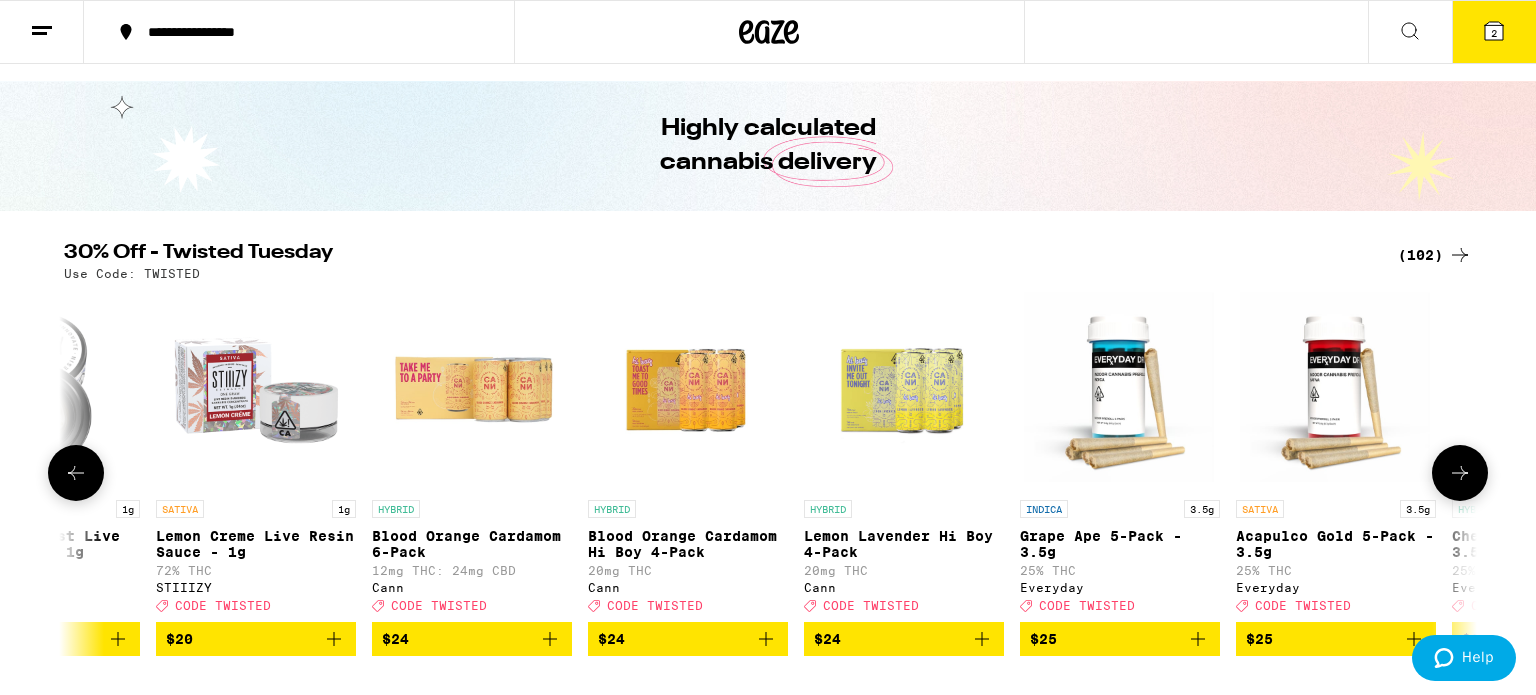 click 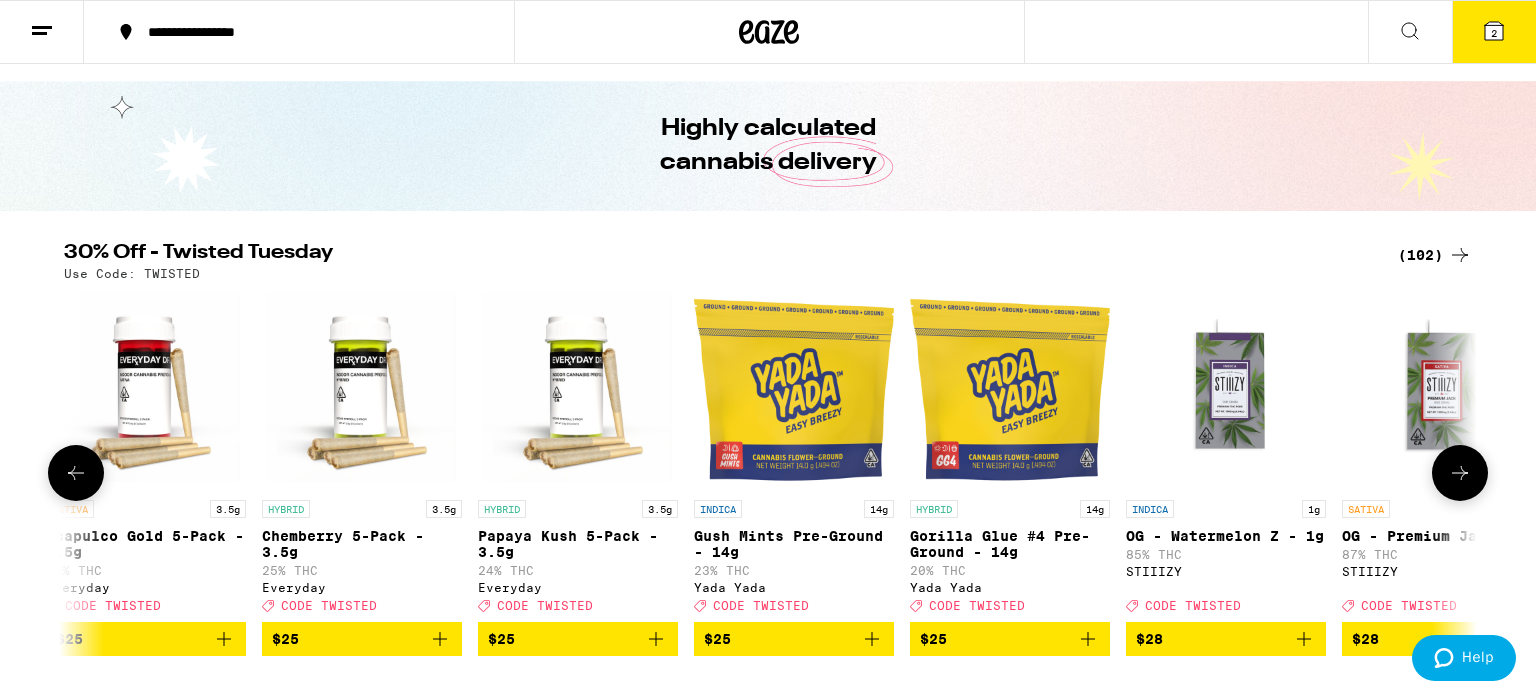 scroll, scrollTop: 0, scrollLeft: 9523, axis: horizontal 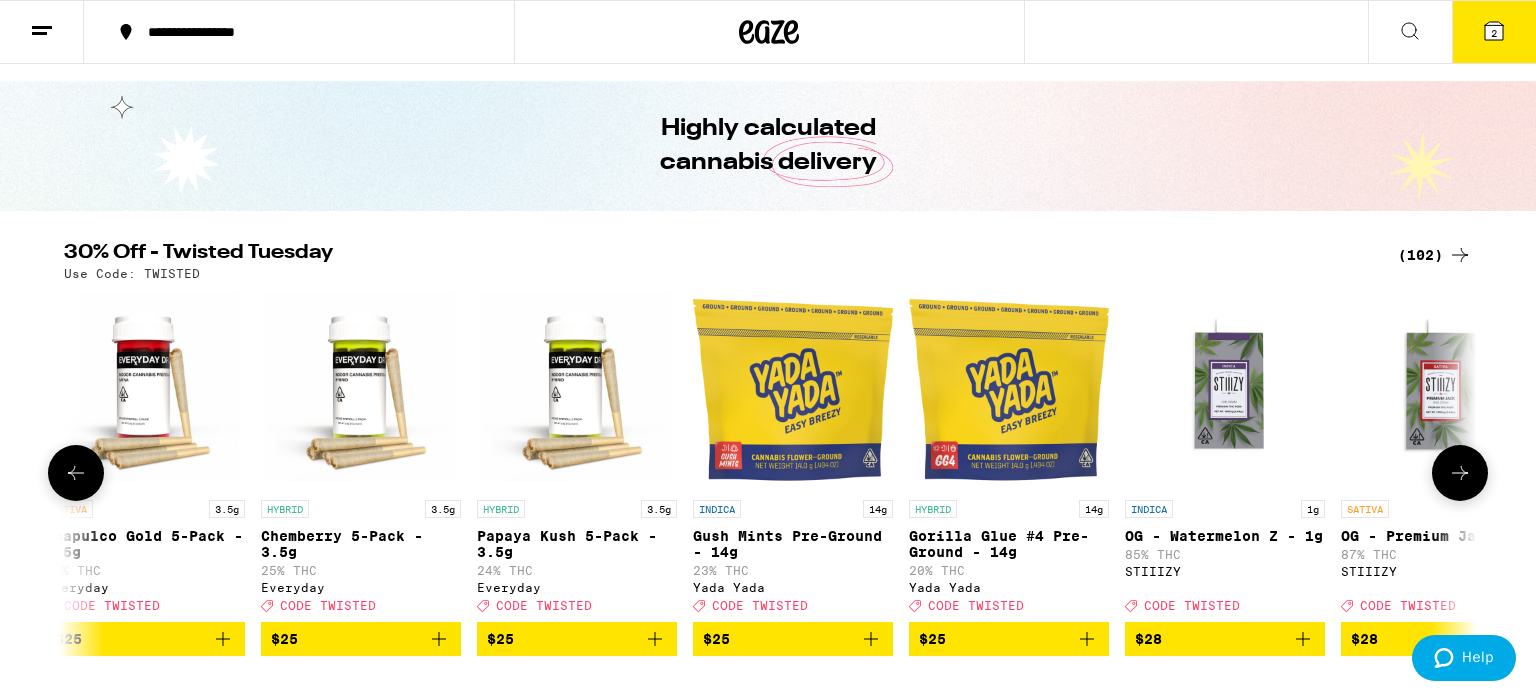 click 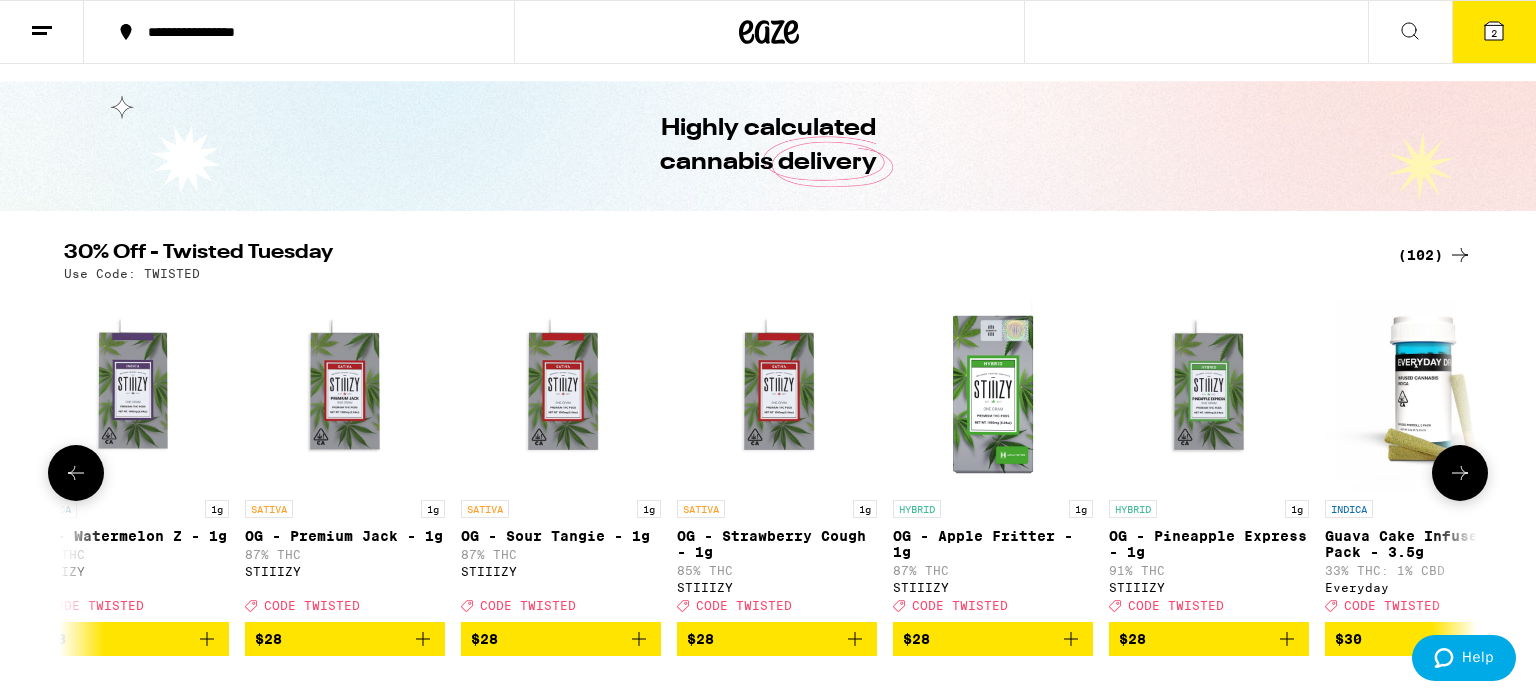 scroll, scrollTop: 0, scrollLeft: 10713, axis: horizontal 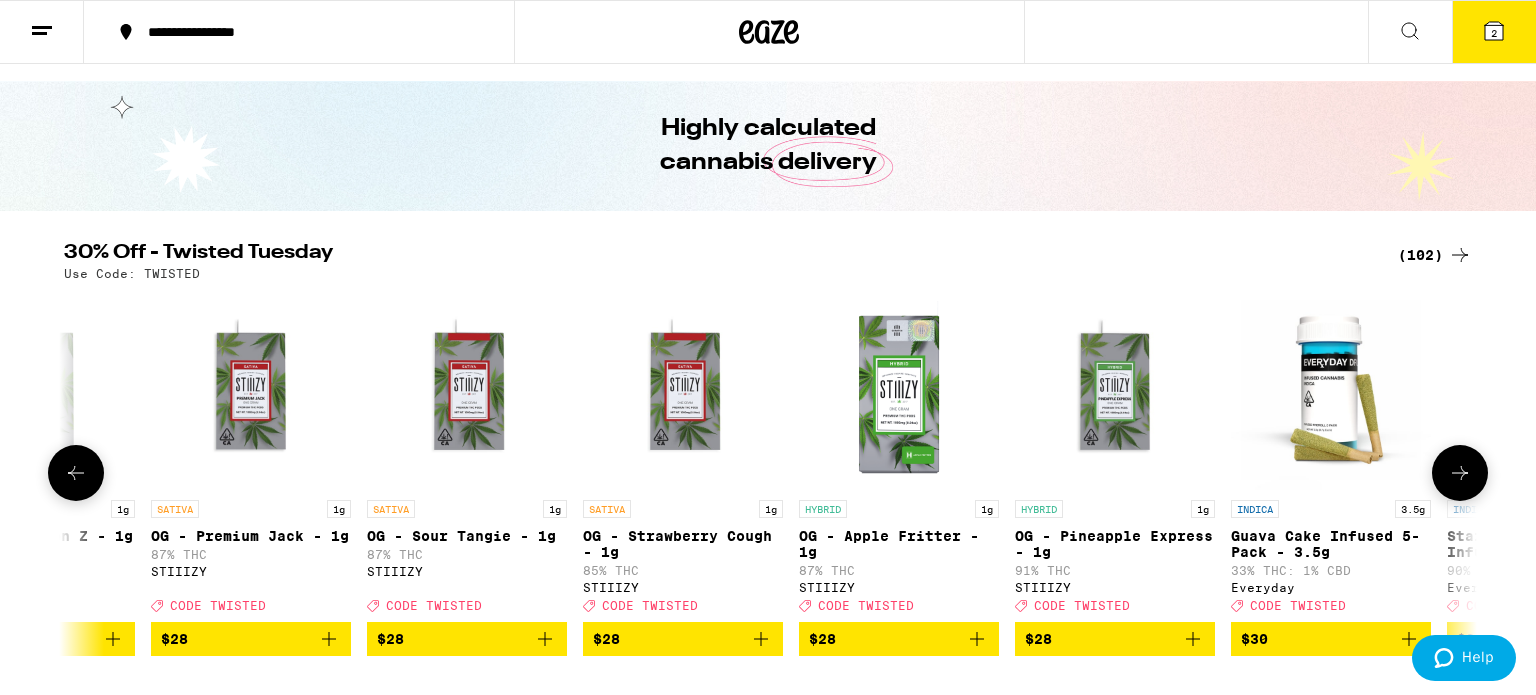 click 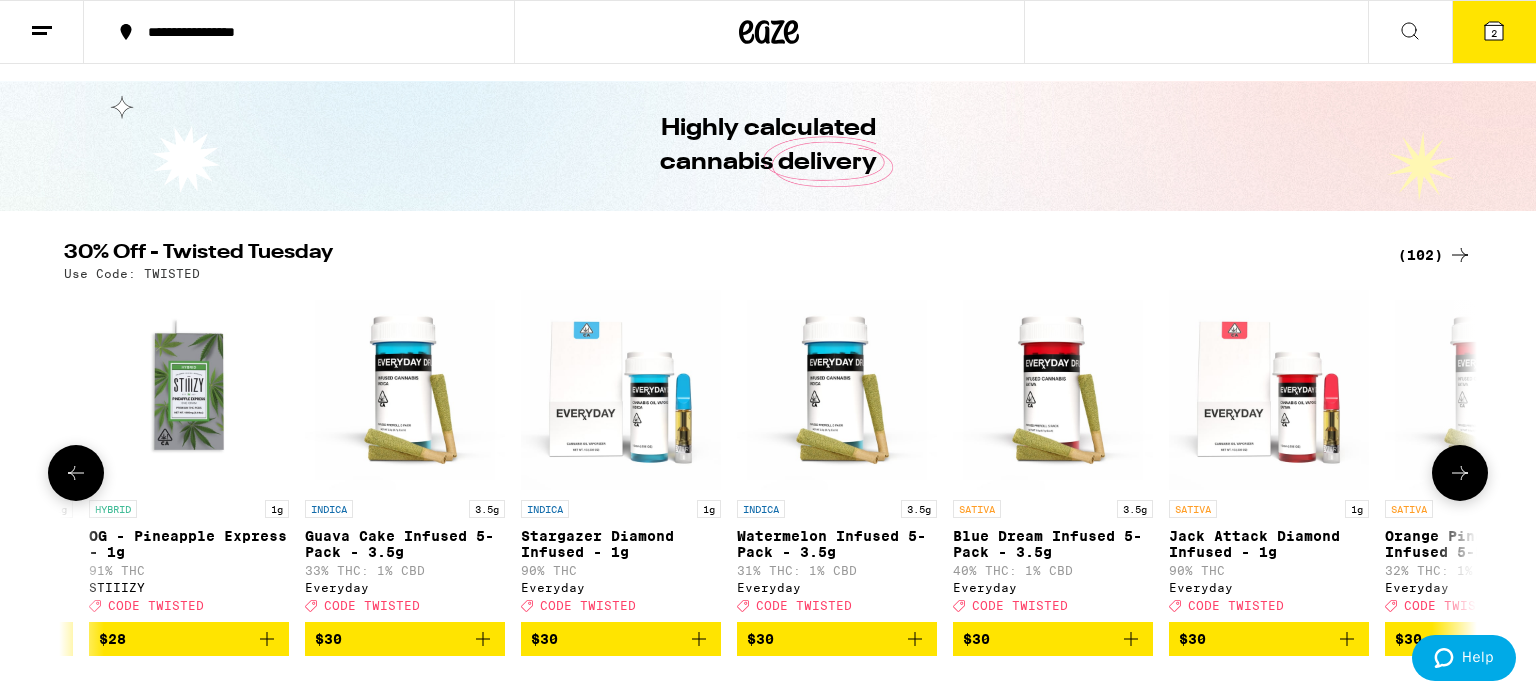 scroll, scrollTop: 0, scrollLeft: 11904, axis: horizontal 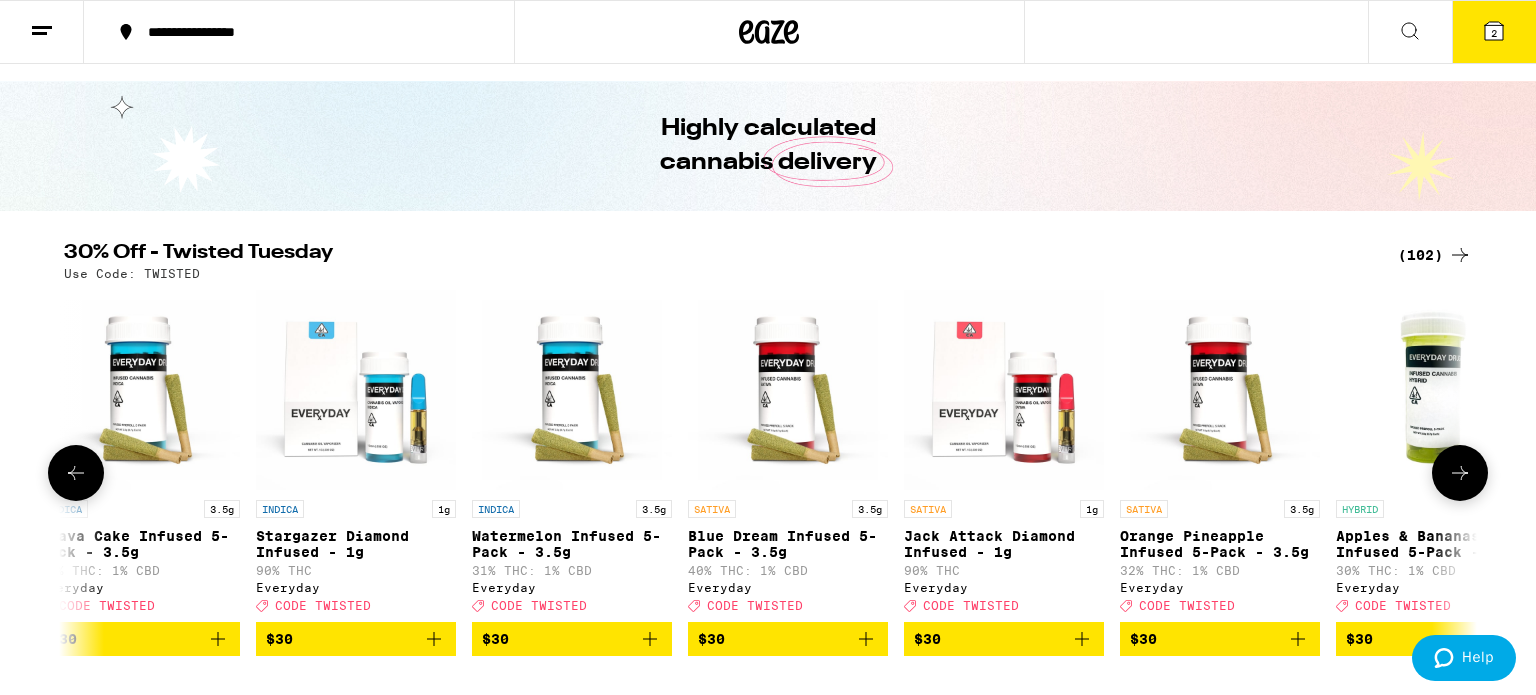 click 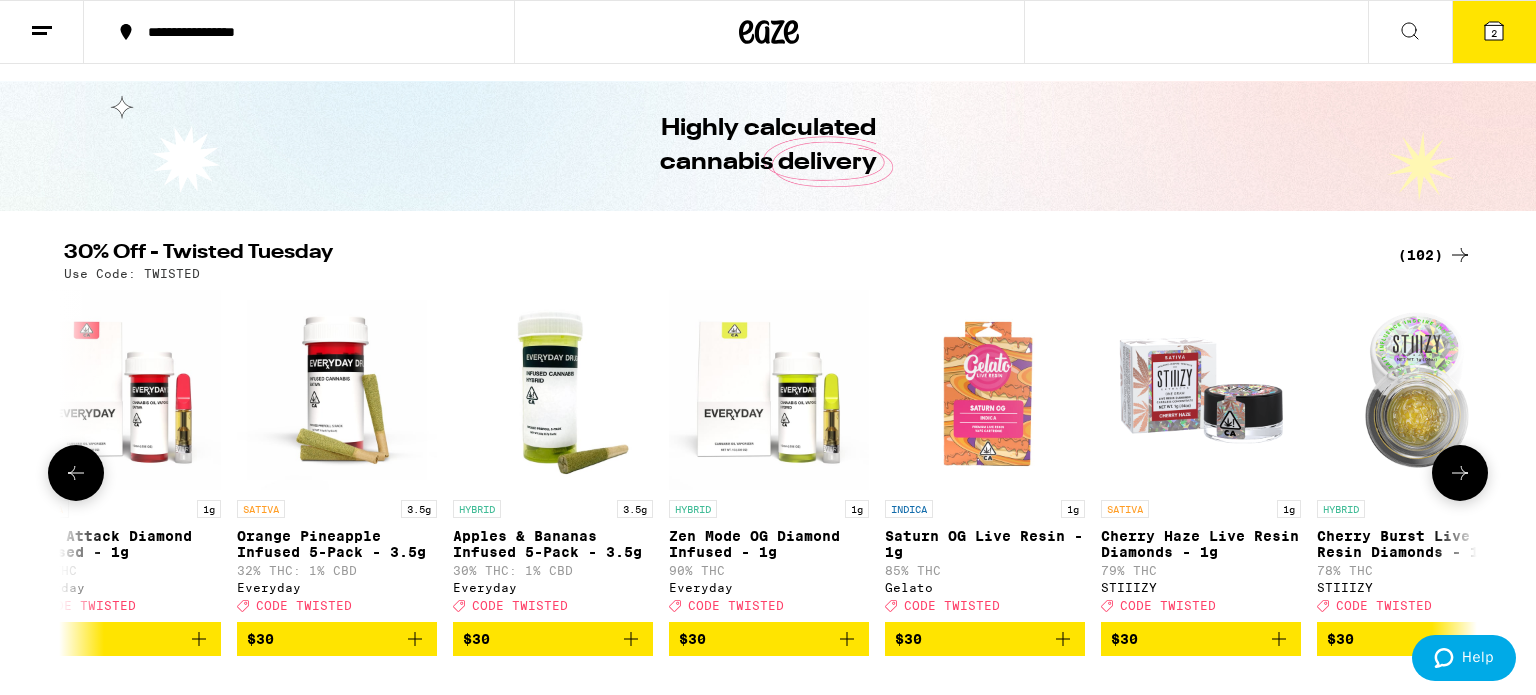 scroll, scrollTop: 0, scrollLeft: 13094, axis: horizontal 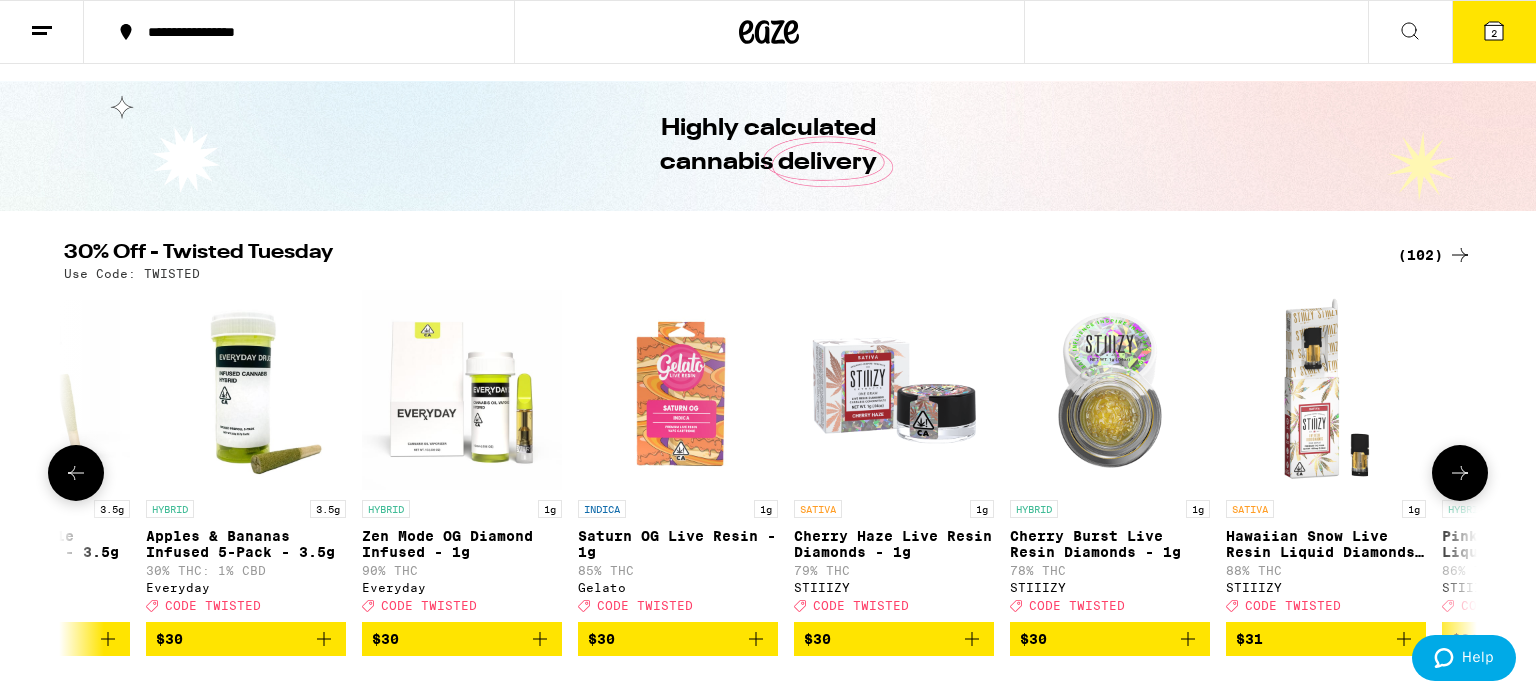 click 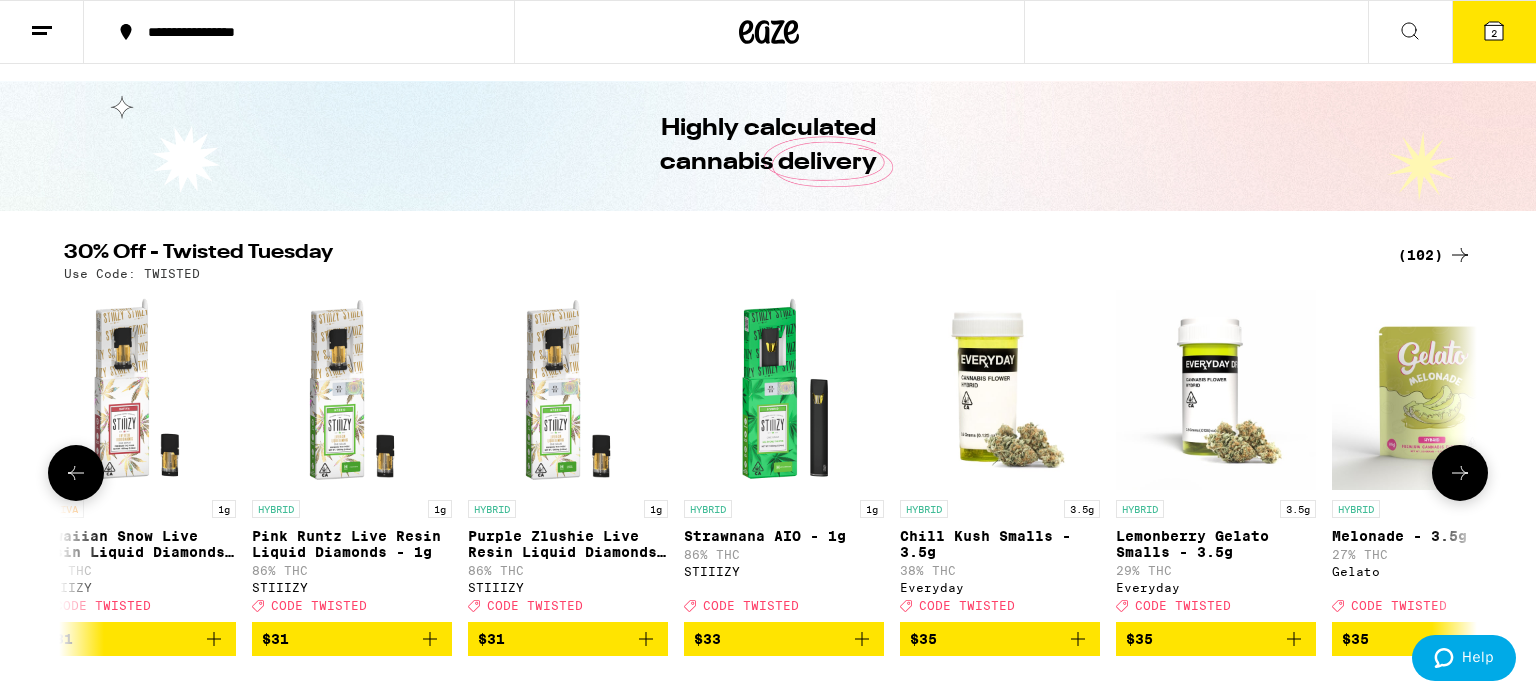 click 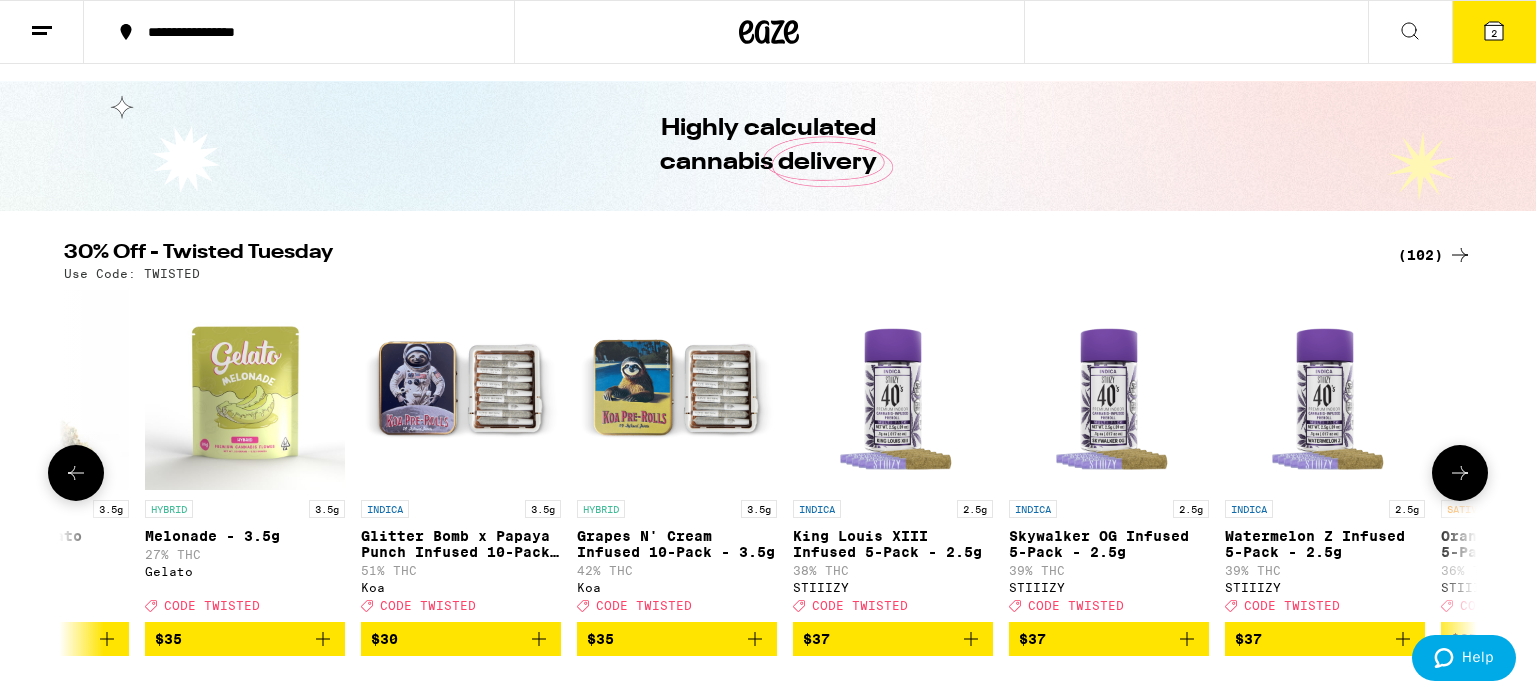 scroll, scrollTop: 0, scrollLeft: 15475, axis: horizontal 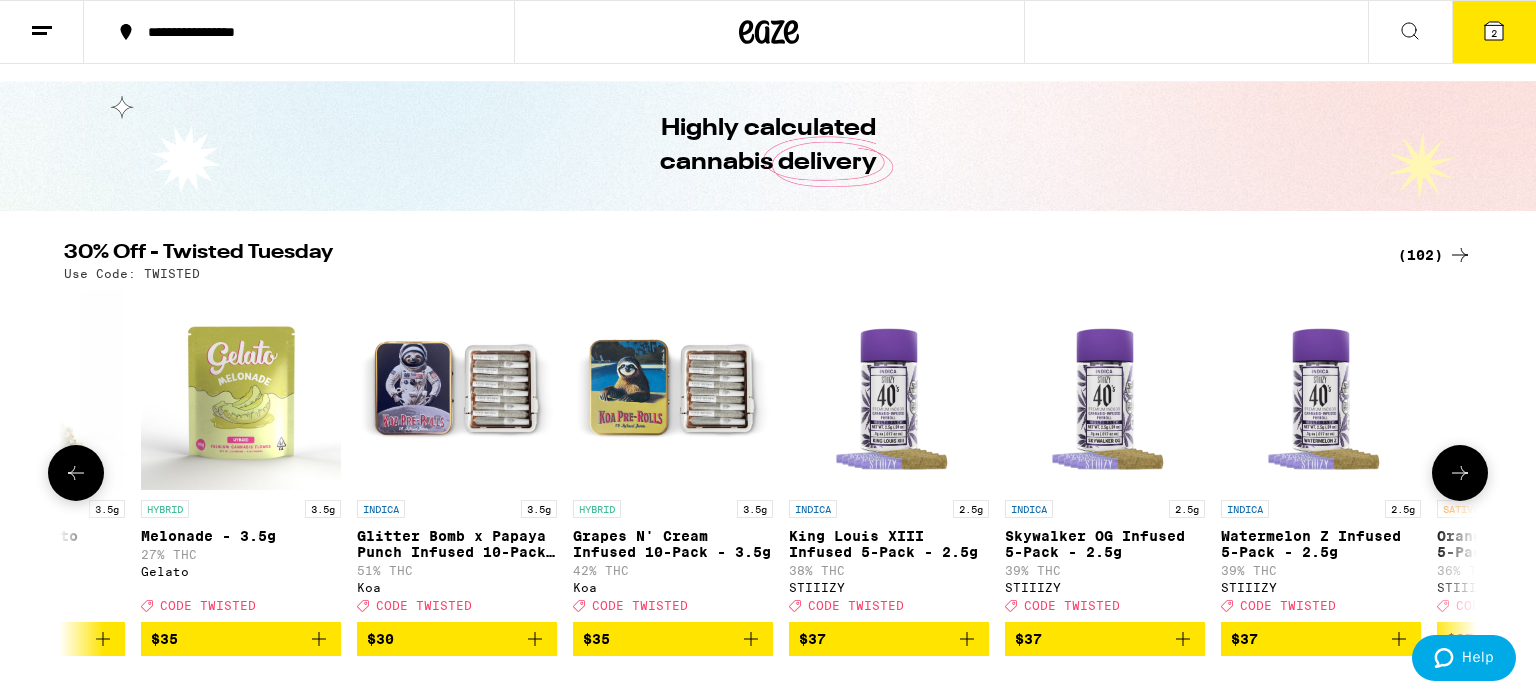 click 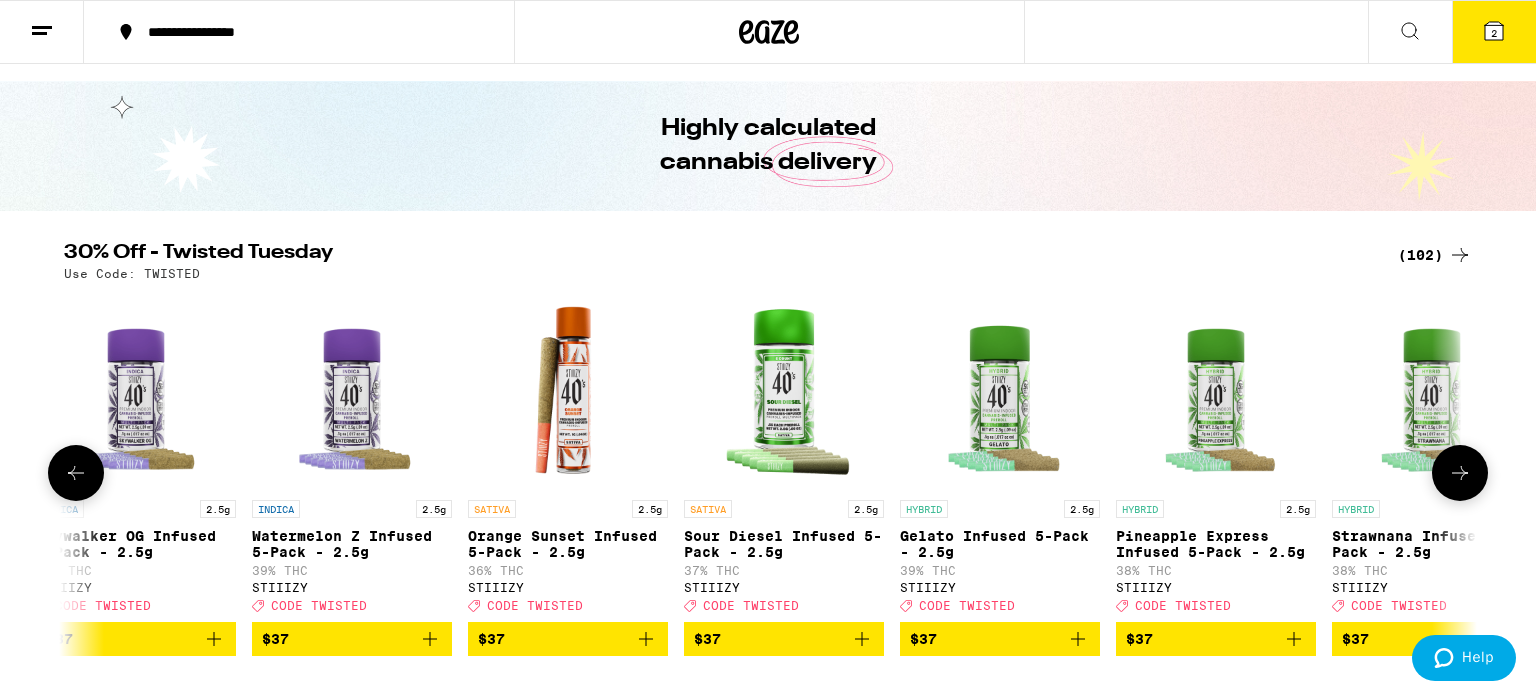 scroll, scrollTop: 0, scrollLeft: 16665, axis: horizontal 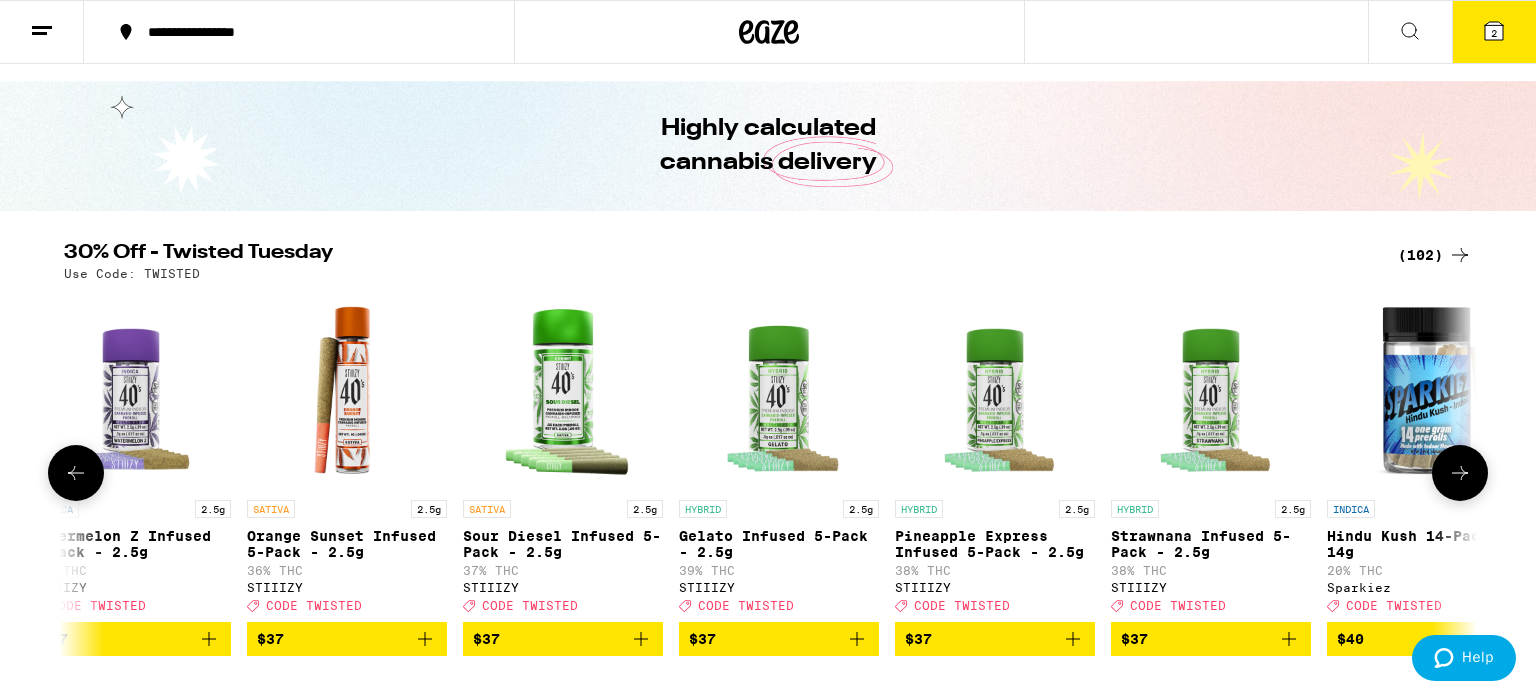 click 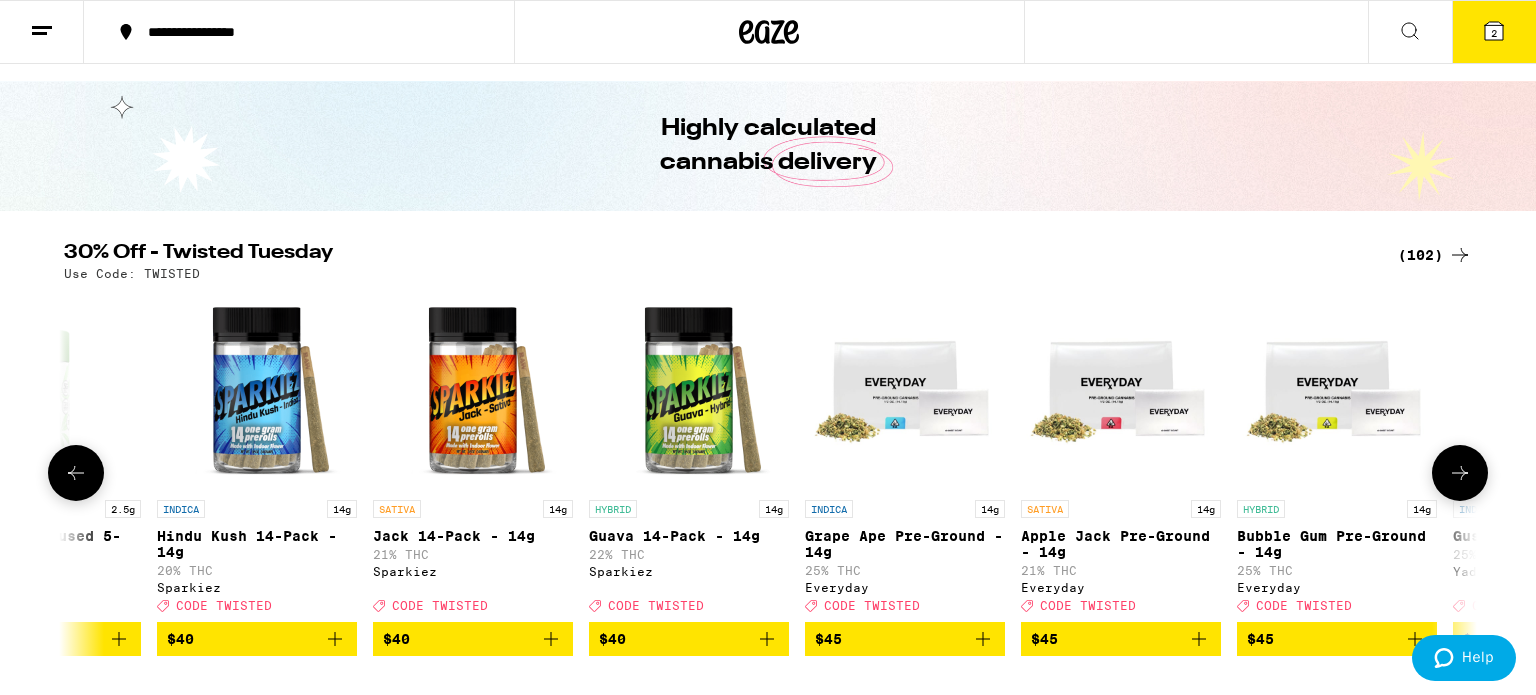 scroll, scrollTop: 0, scrollLeft: 17856, axis: horizontal 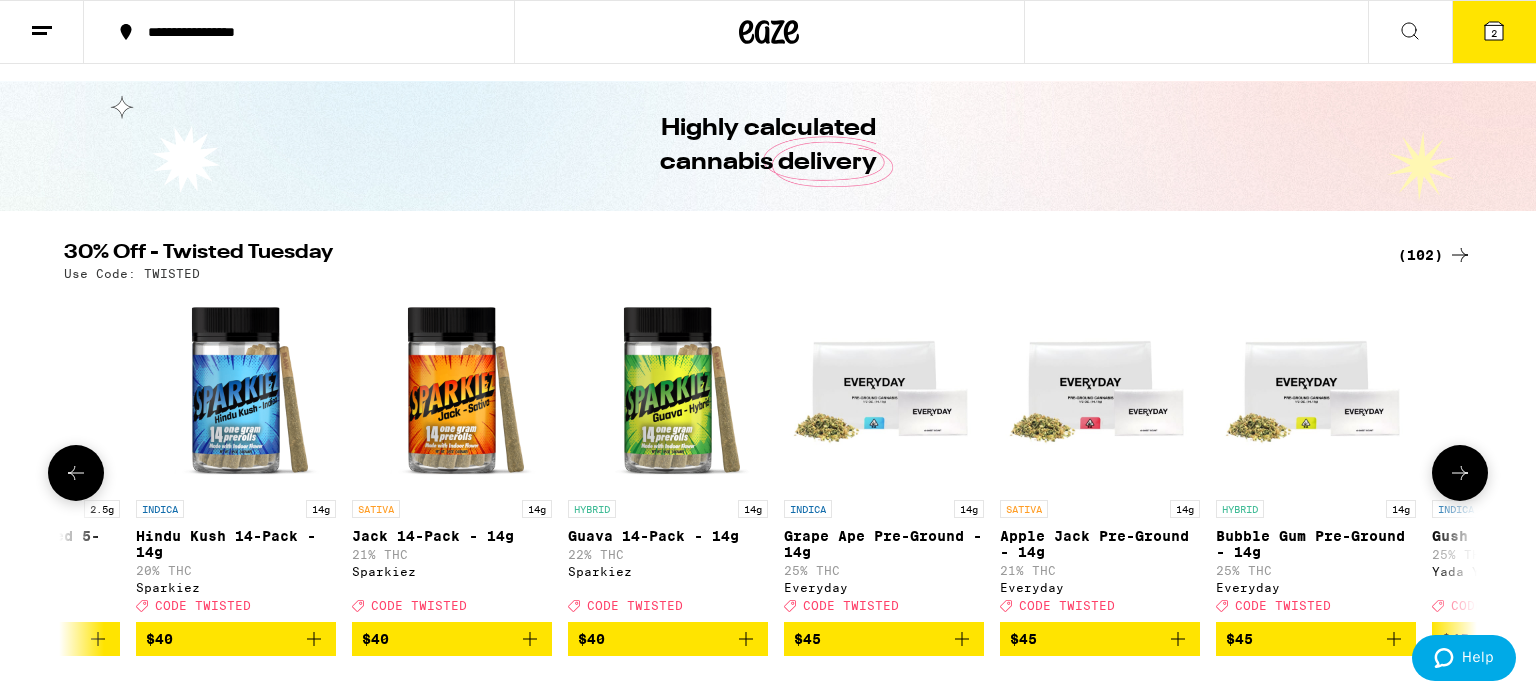 click 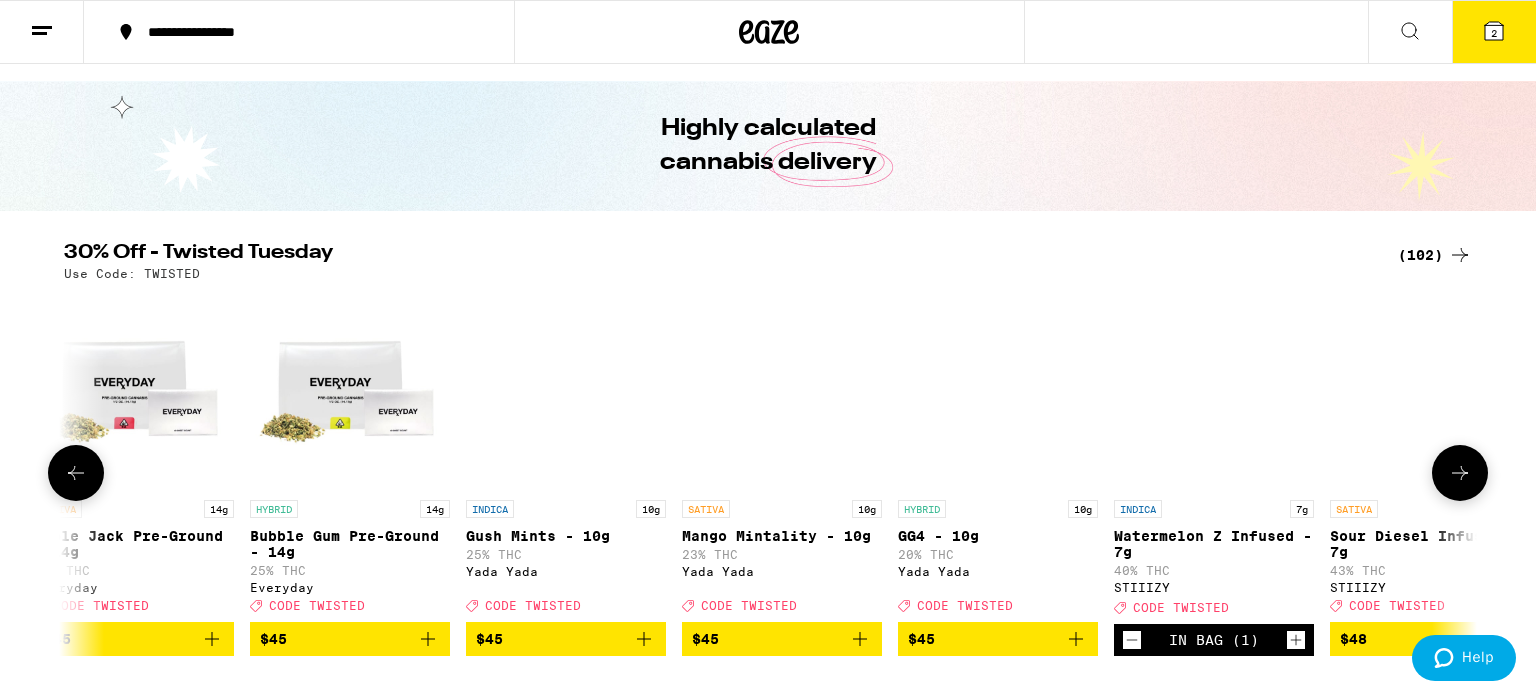 scroll, scrollTop: 0, scrollLeft: 19046, axis: horizontal 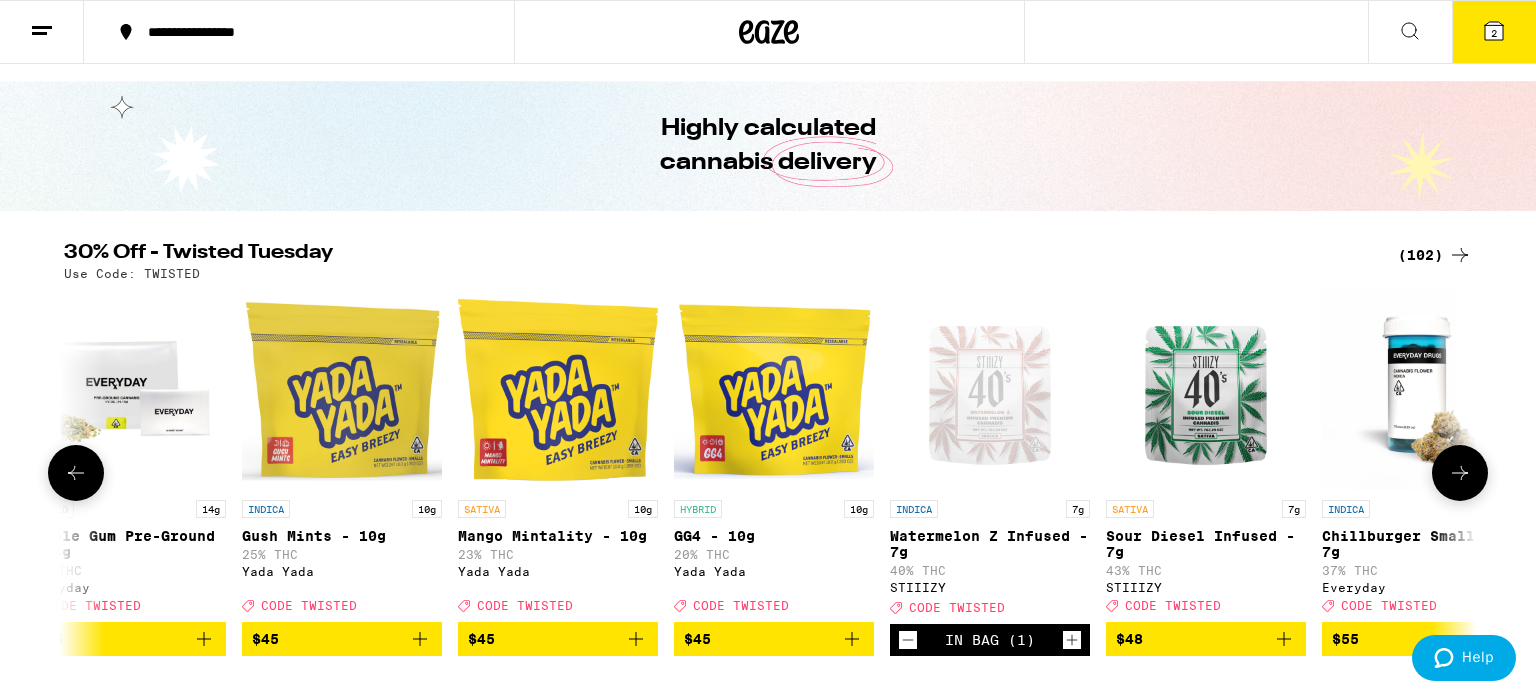 click 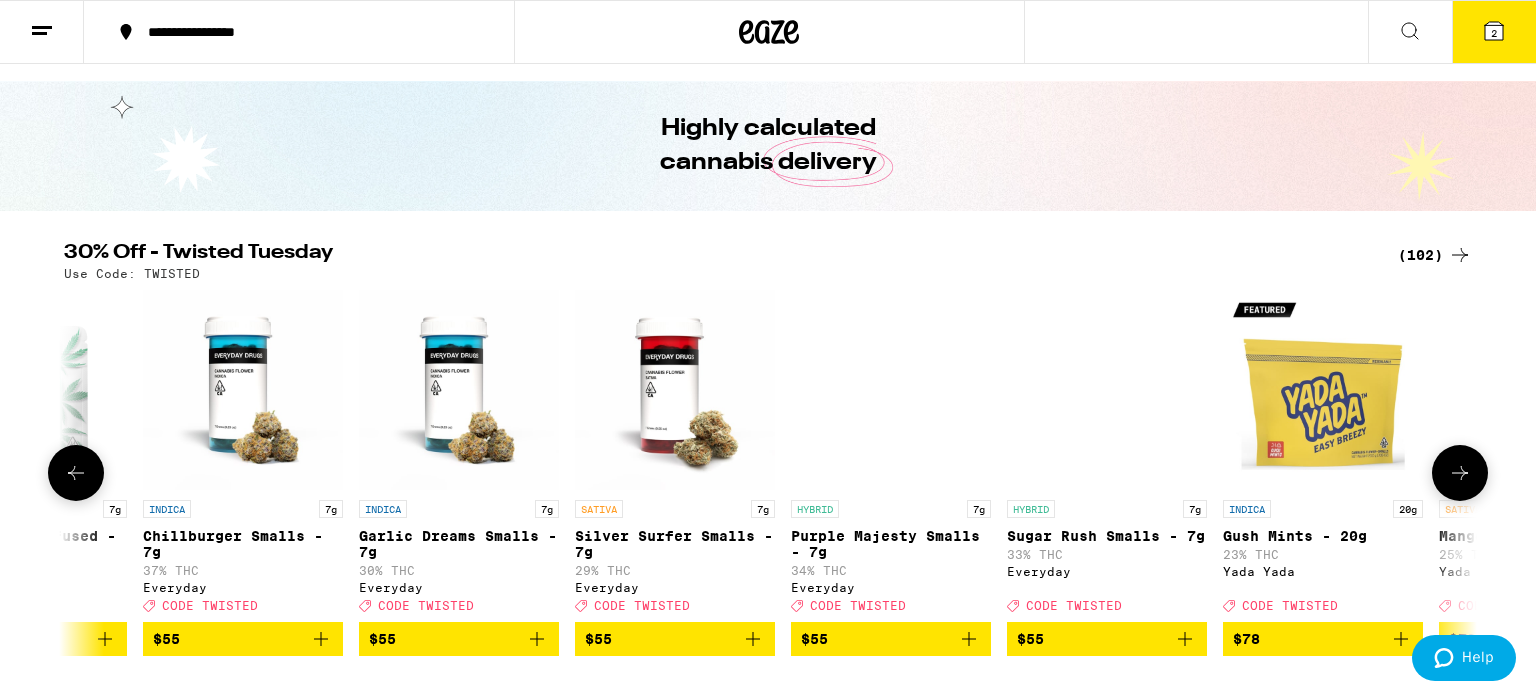 scroll, scrollTop: 0, scrollLeft: 20236, axis: horizontal 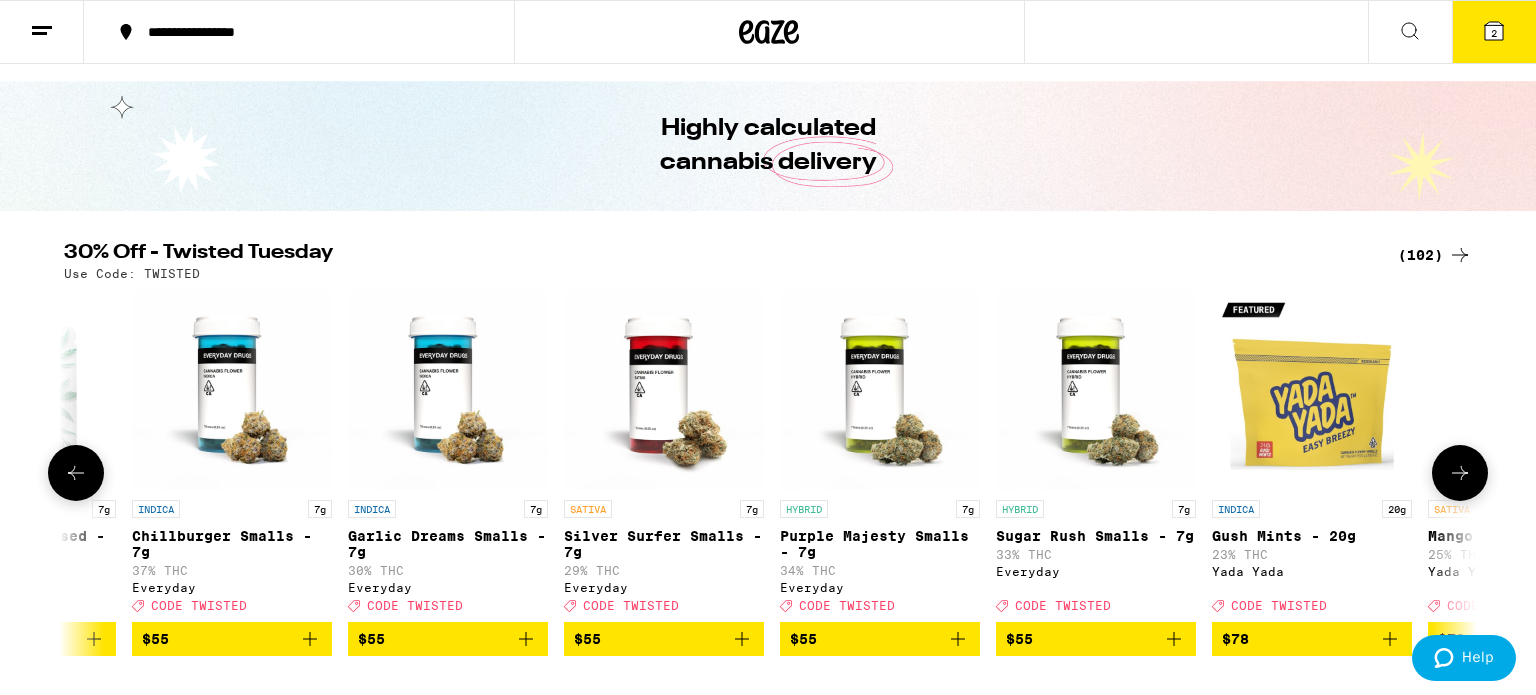 click 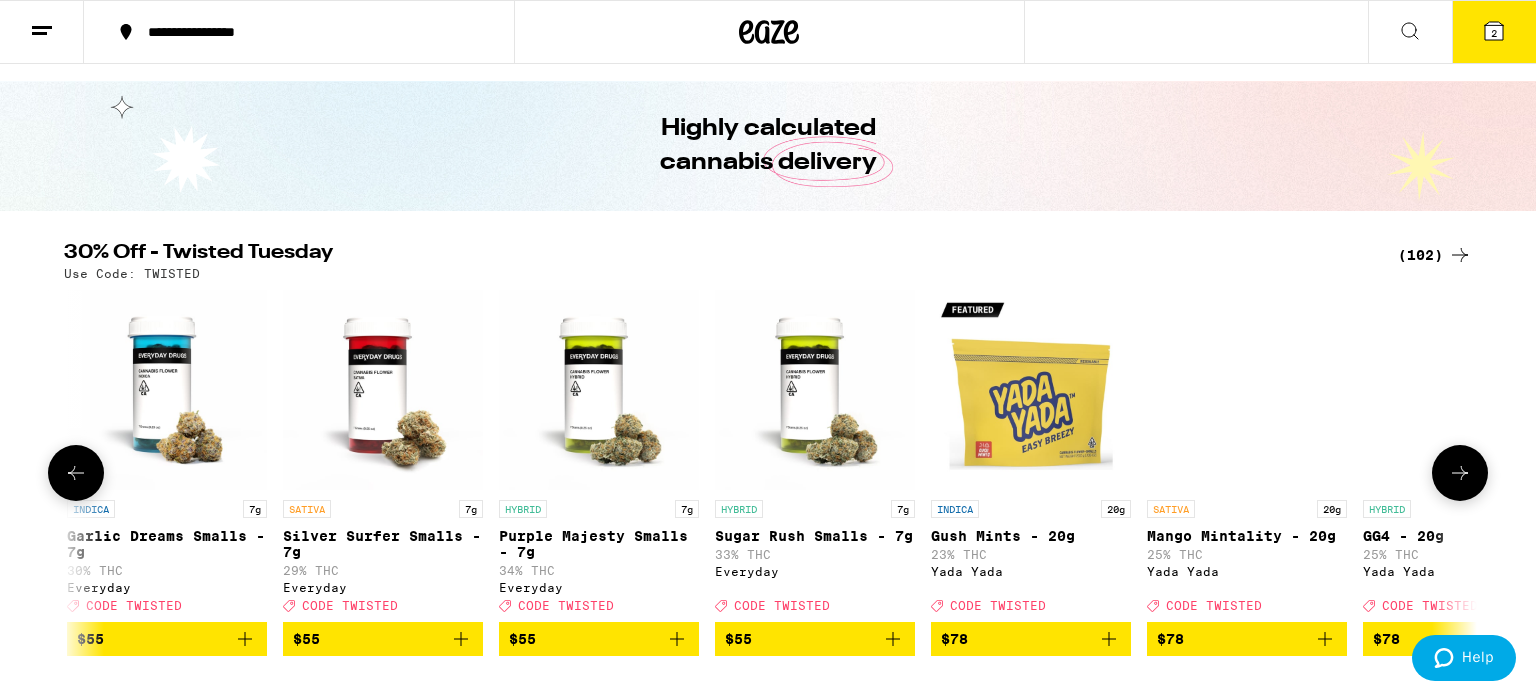 scroll, scrollTop: 0, scrollLeft: 20624, axis: horizontal 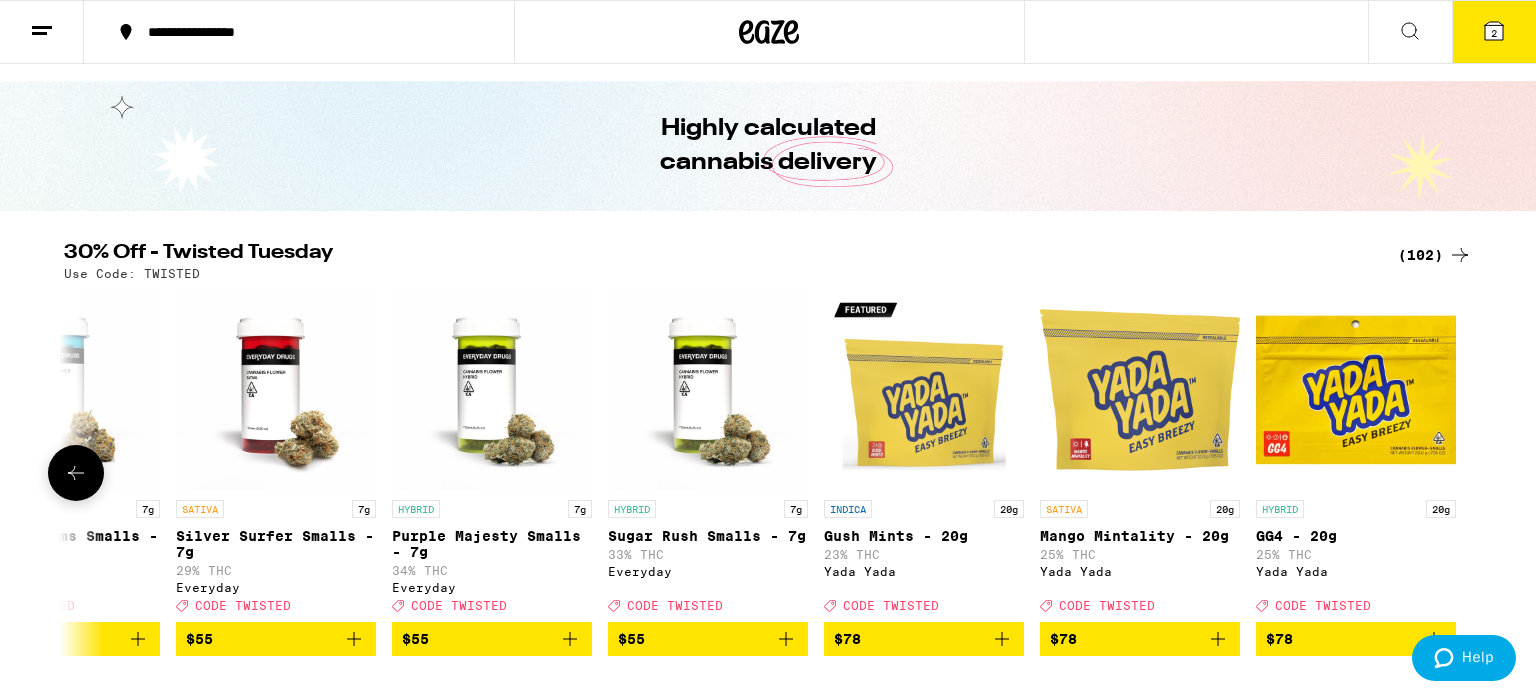 click at bounding box center [1460, 473] 